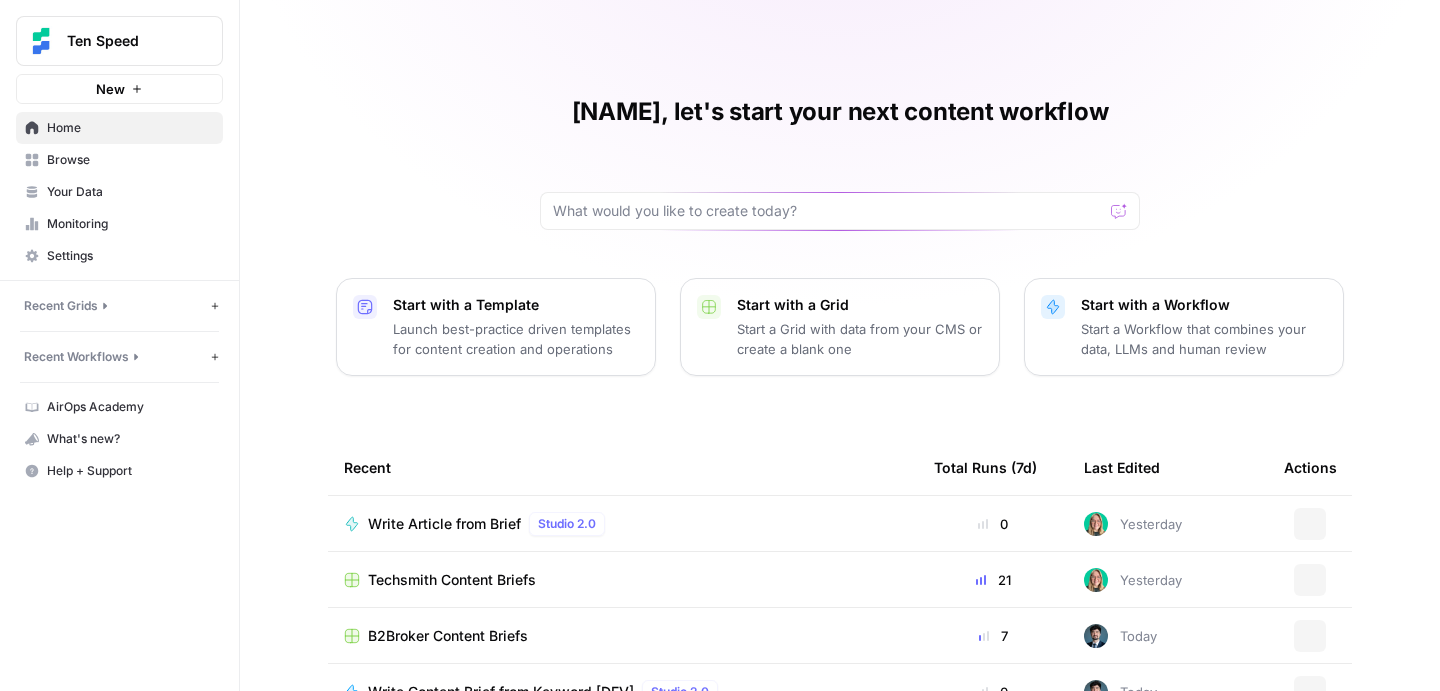 scroll, scrollTop: 0, scrollLeft: 0, axis: both 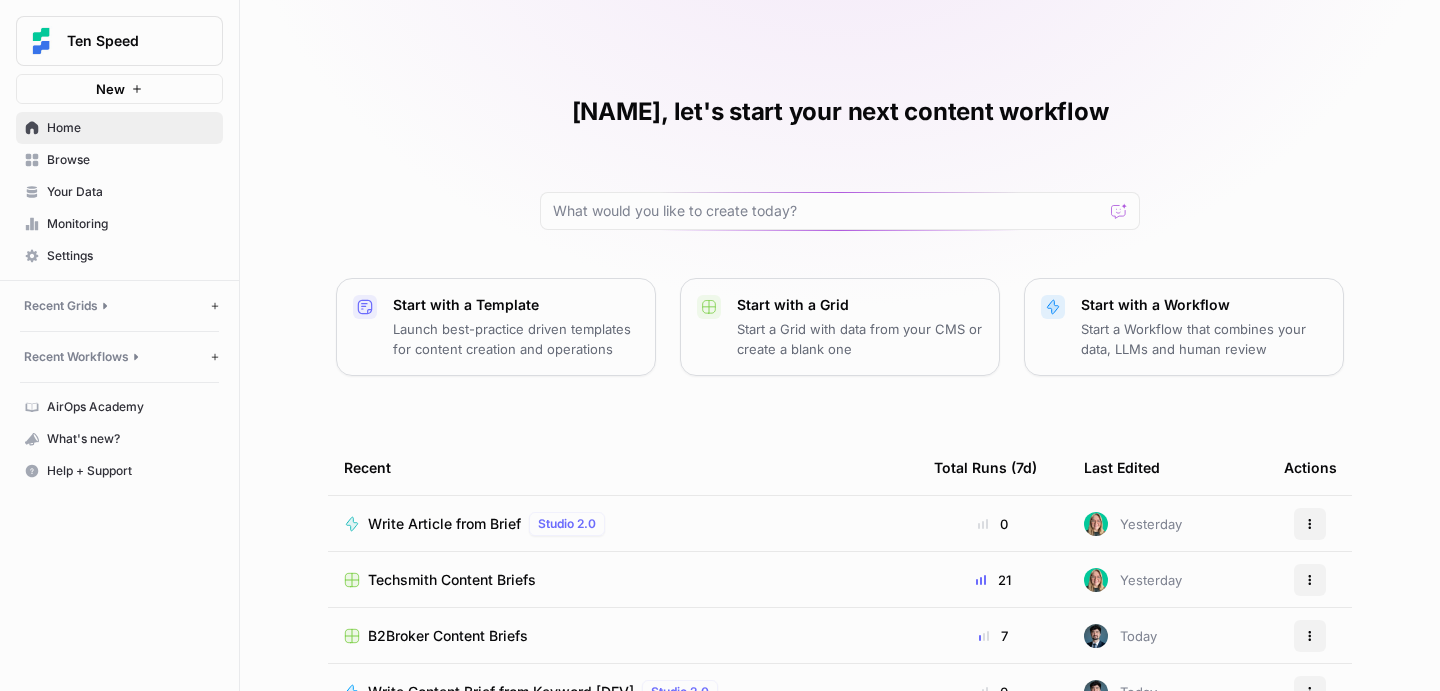 click on "B2Broker Content Briefs" at bounding box center [448, 636] 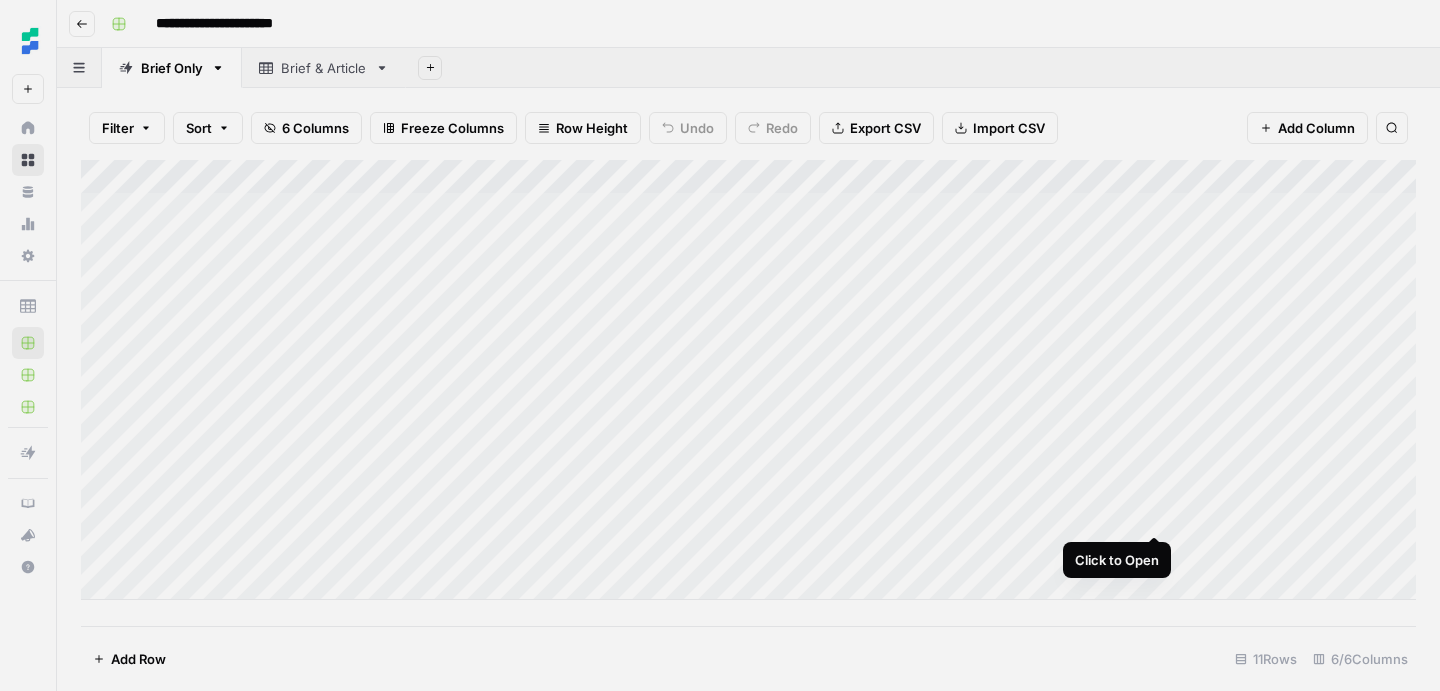 click on "Add Column" at bounding box center (748, 380) 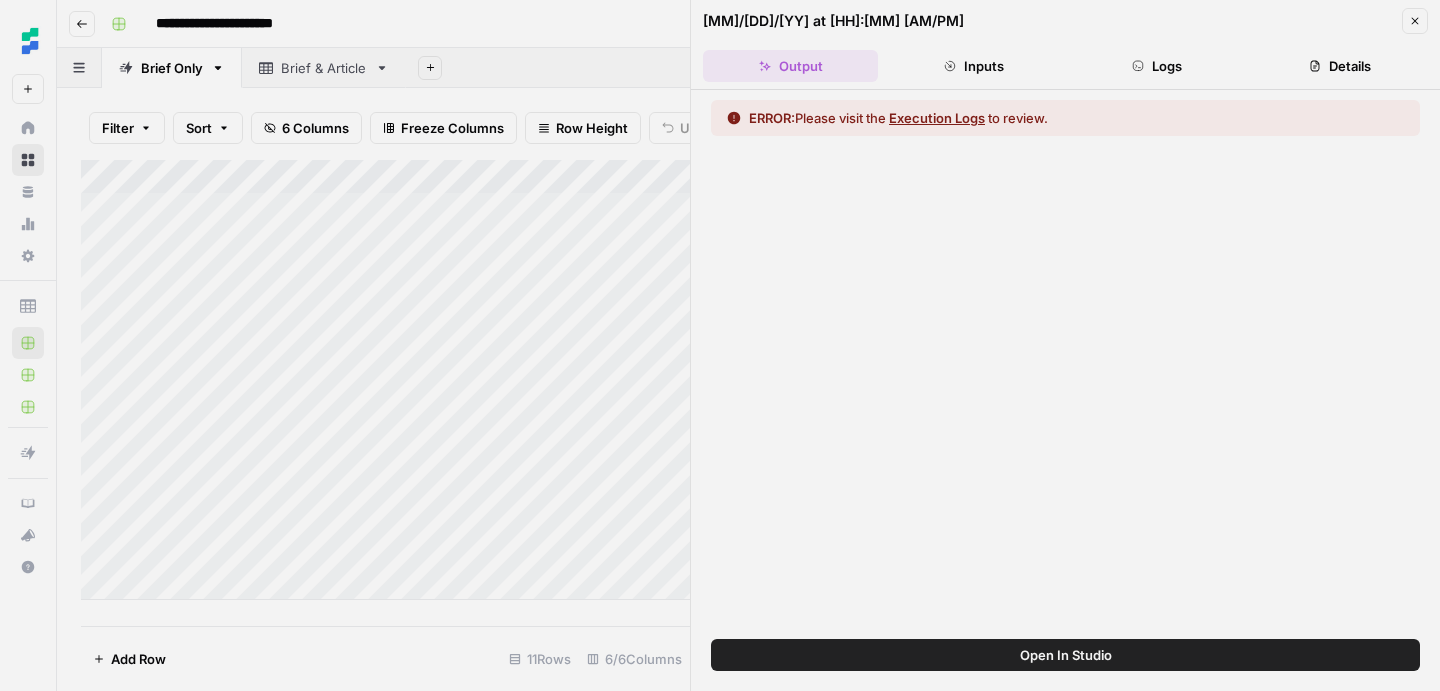 click on "Open In Studio" at bounding box center [1065, 655] 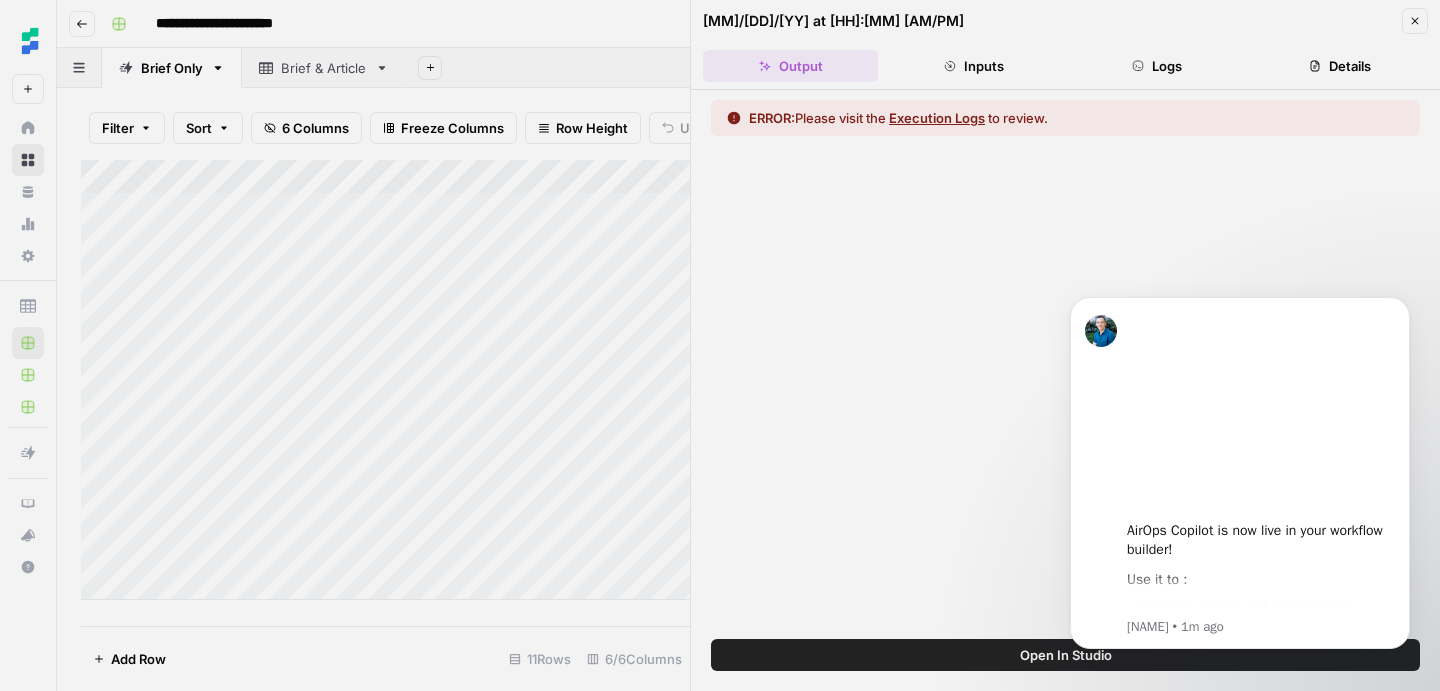 scroll, scrollTop: 0, scrollLeft: 0, axis: both 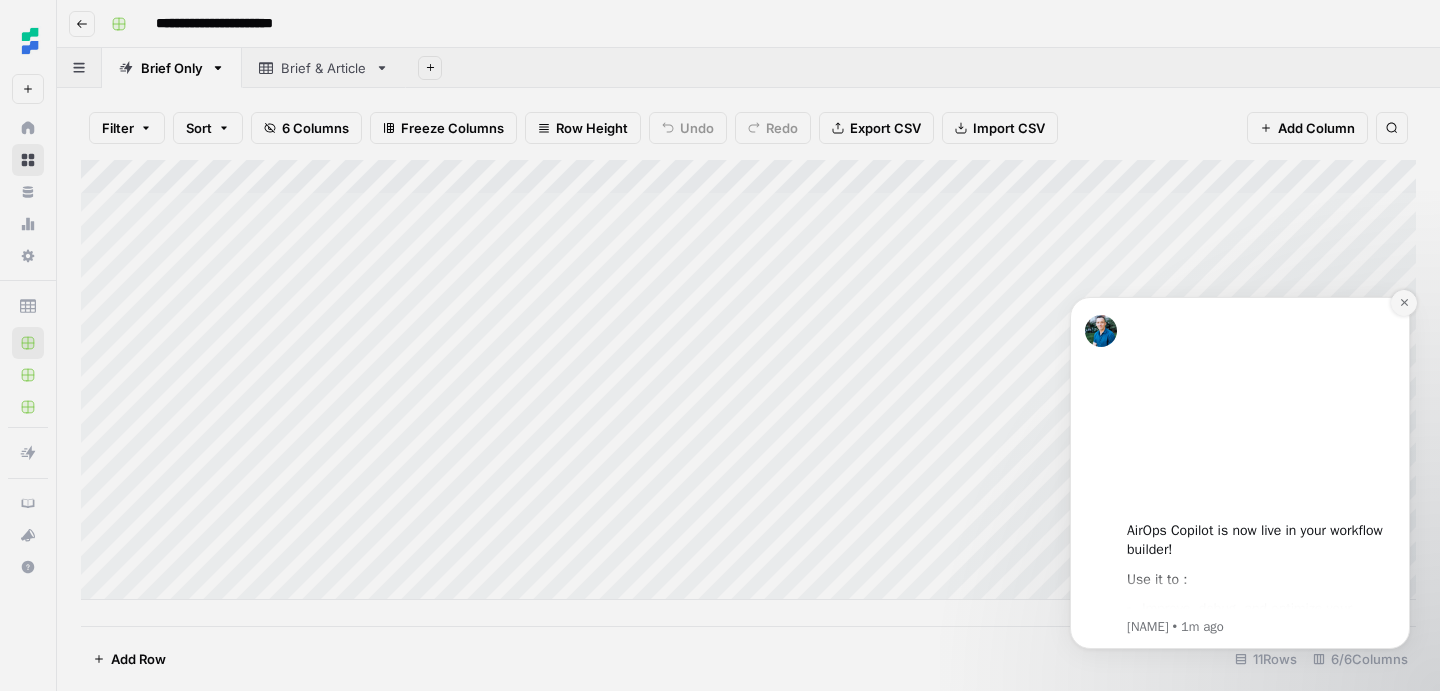 click 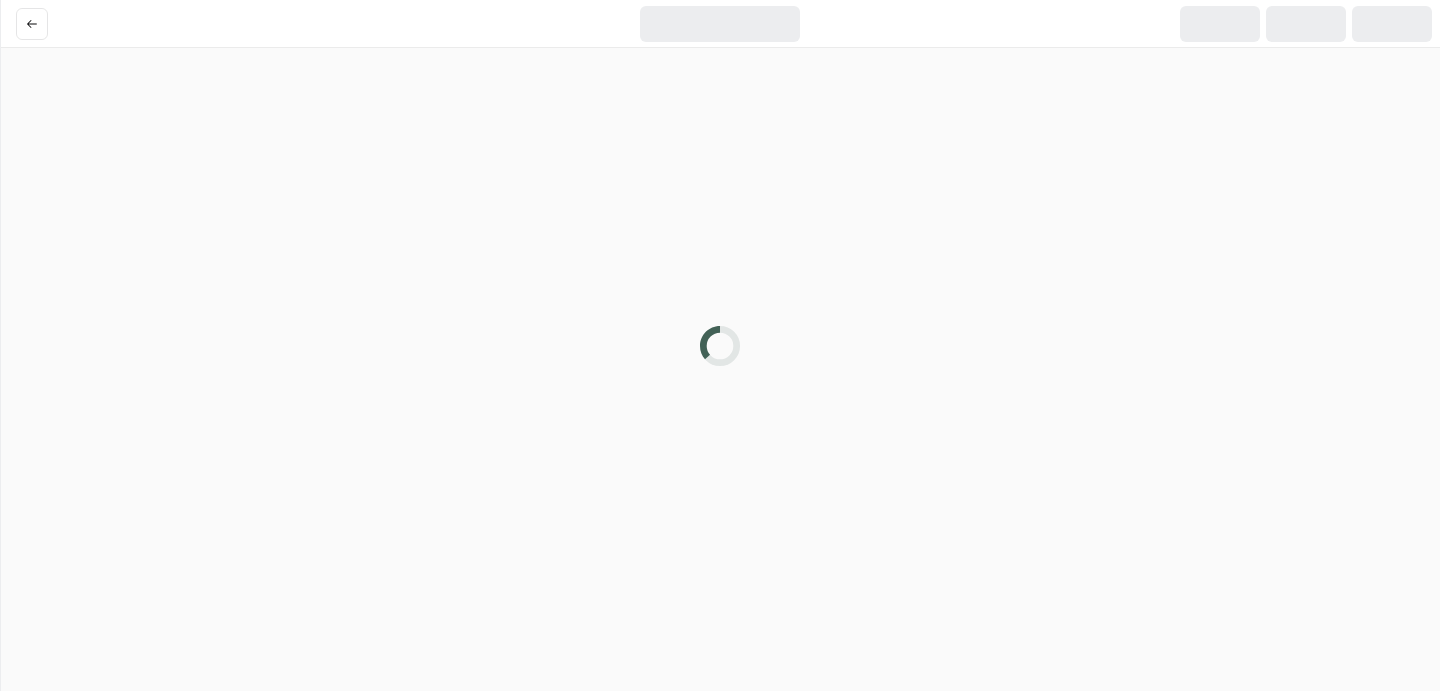 scroll, scrollTop: 0, scrollLeft: 0, axis: both 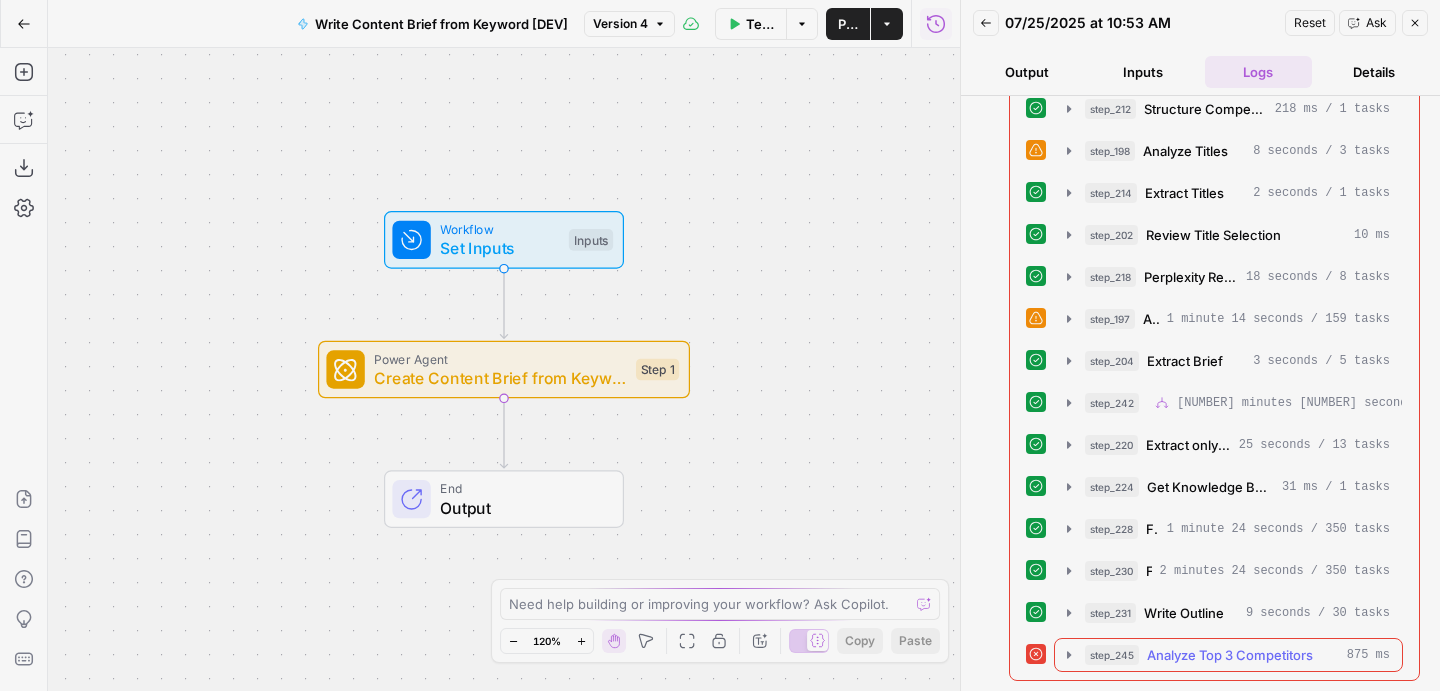 click on "Analyze Top 3 Competitors" at bounding box center [1230, 655] 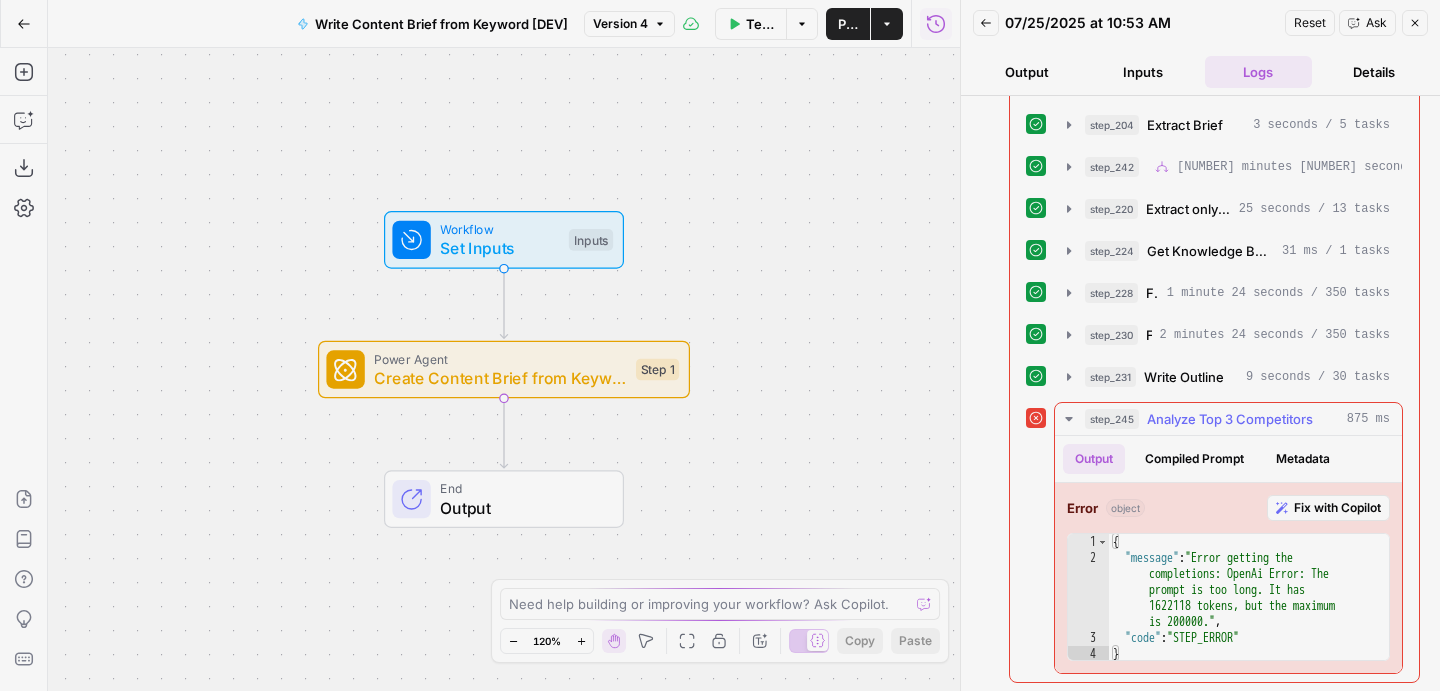 scroll, scrollTop: 462, scrollLeft: 0, axis: vertical 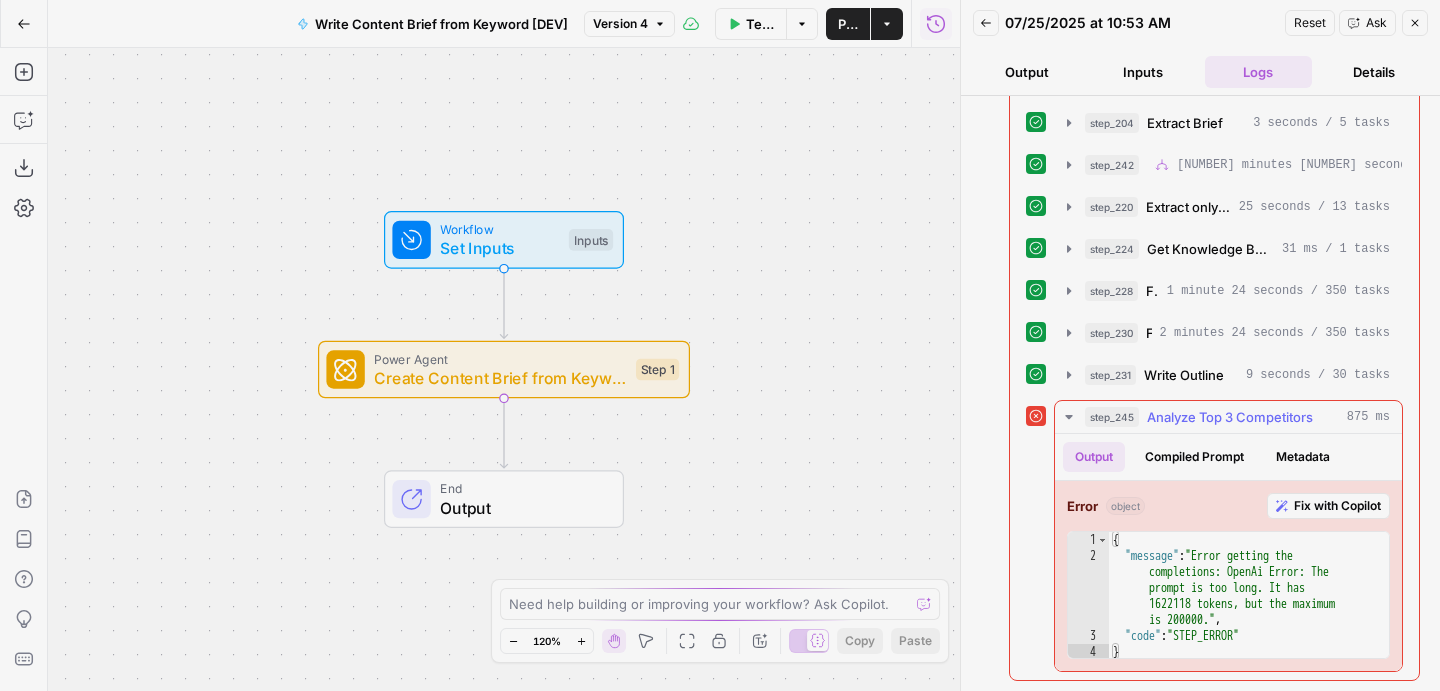 click on "Compiled Prompt" at bounding box center (1194, 457) 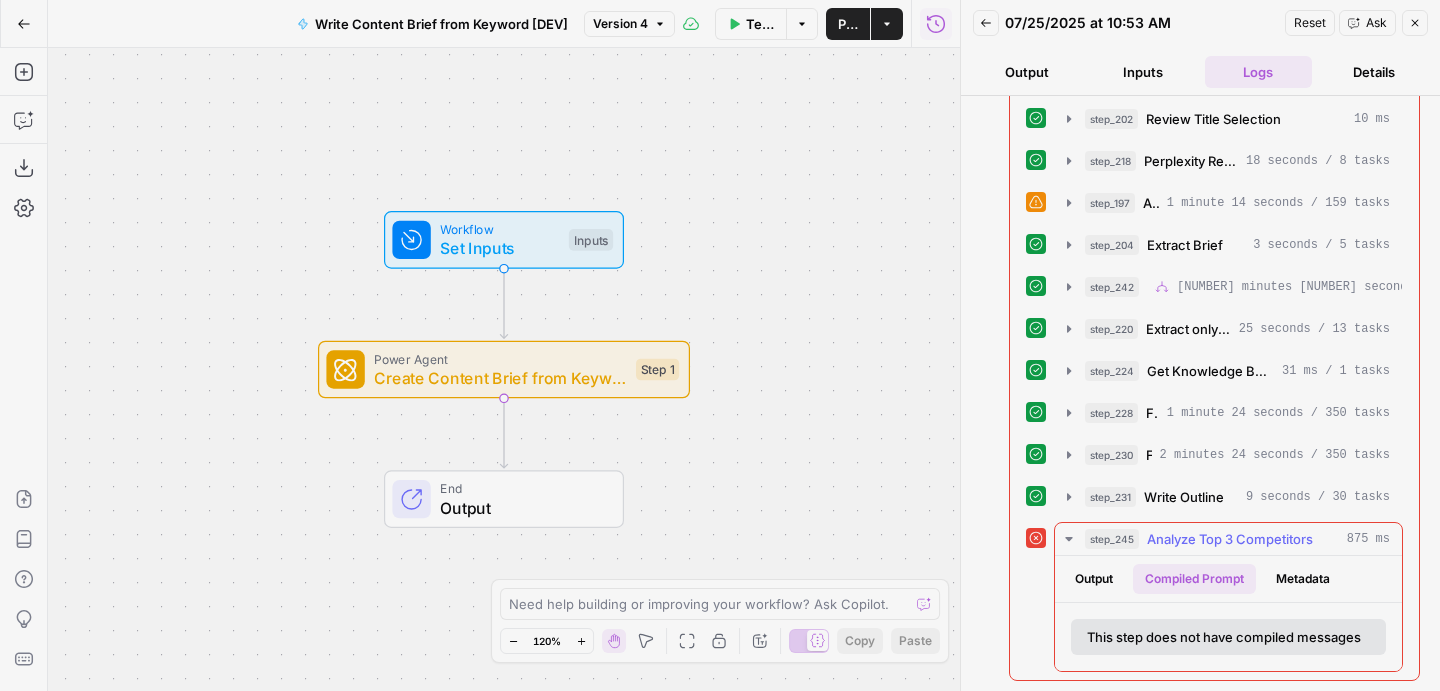 click on "Metadata" at bounding box center (1303, 579) 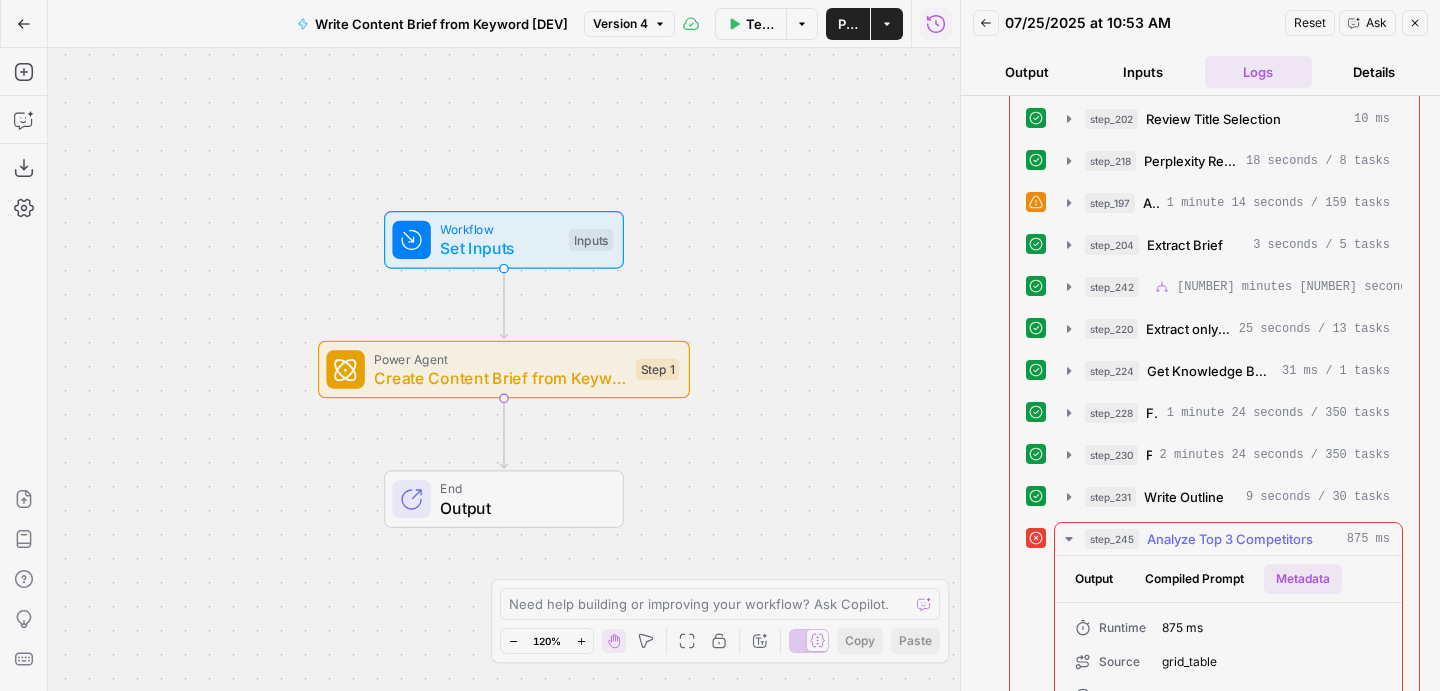 scroll, scrollTop: 424, scrollLeft: 0, axis: vertical 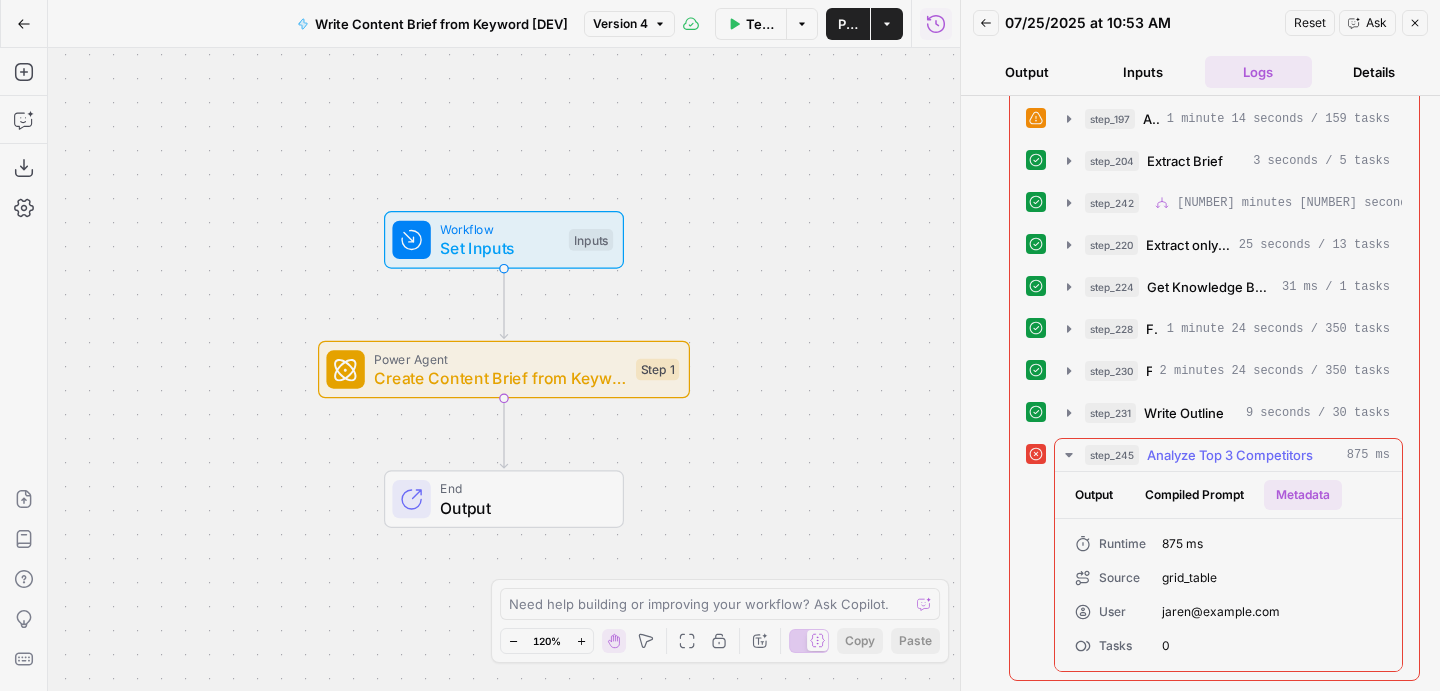 click on "Output" at bounding box center (1094, 495) 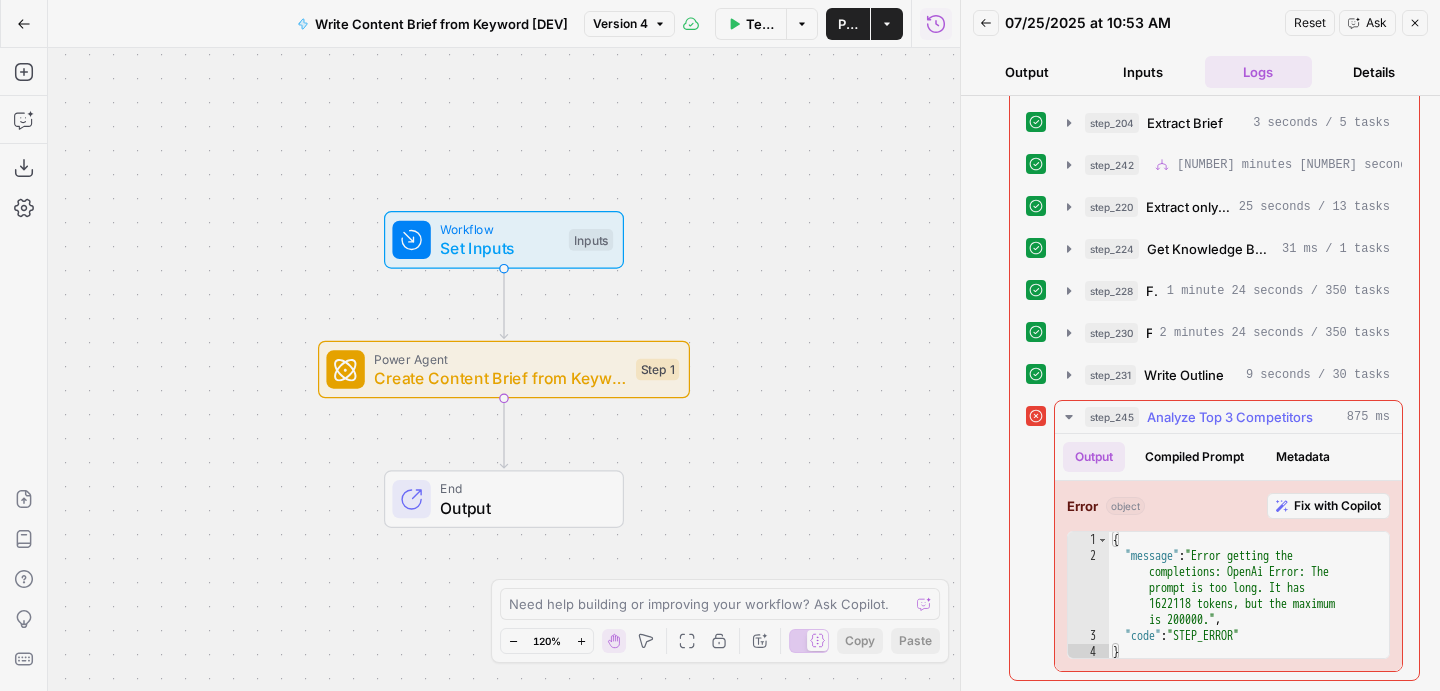 scroll, scrollTop: 459, scrollLeft: 0, axis: vertical 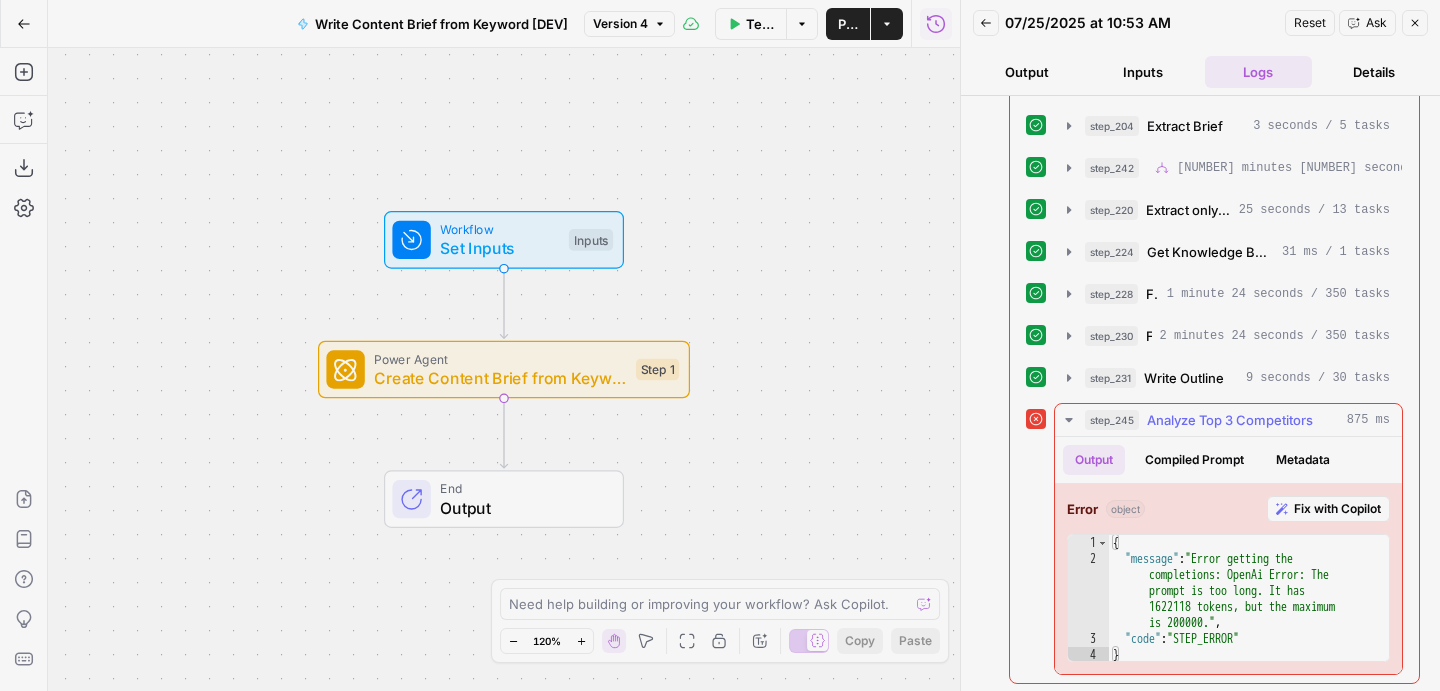 click 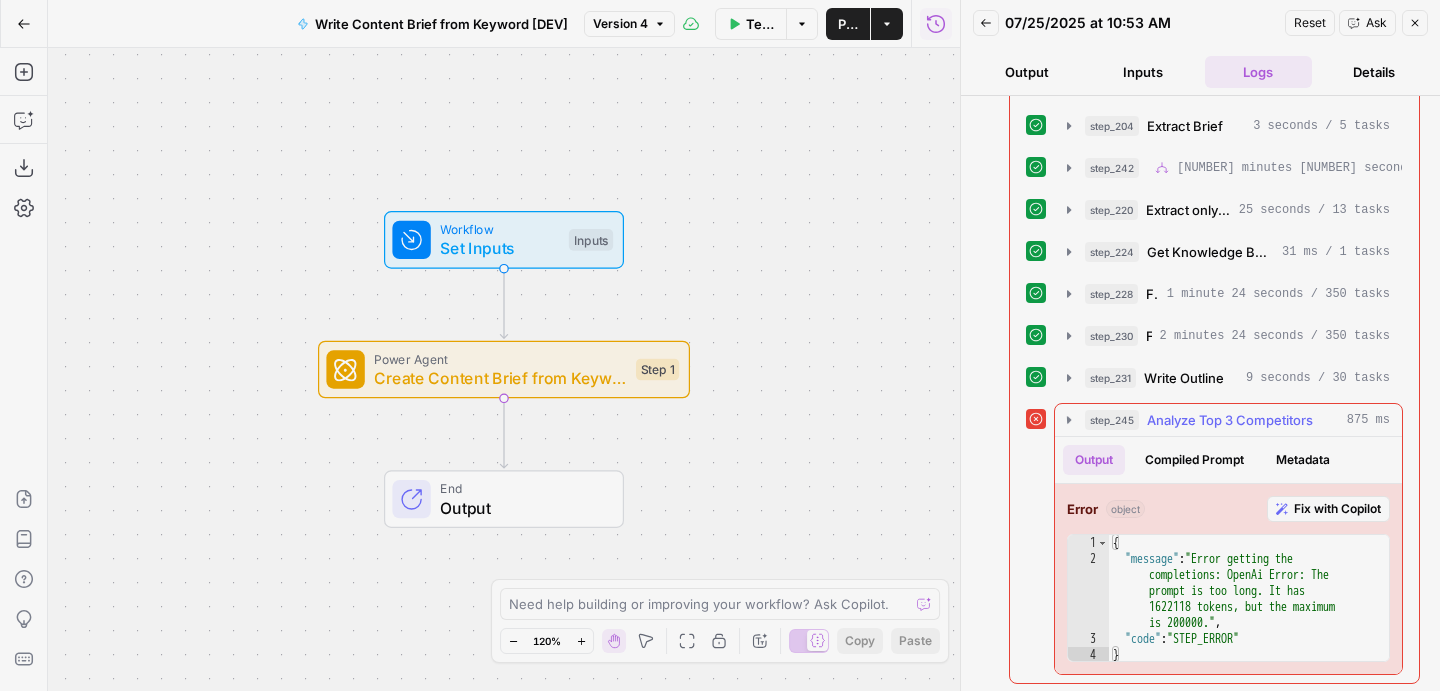 scroll, scrollTop: 224, scrollLeft: 0, axis: vertical 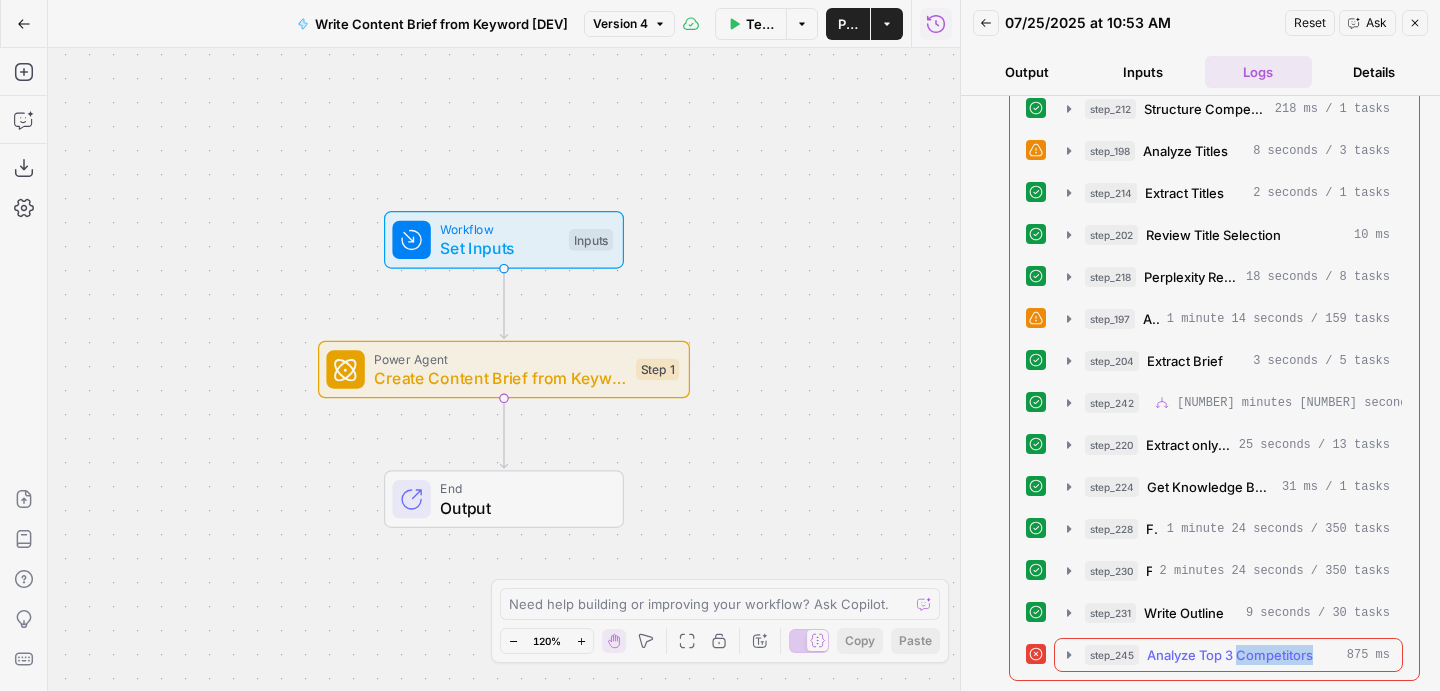 drag, startPoint x: 1244, startPoint y: 646, endPoint x: 1407, endPoint y: 655, distance: 163.24828 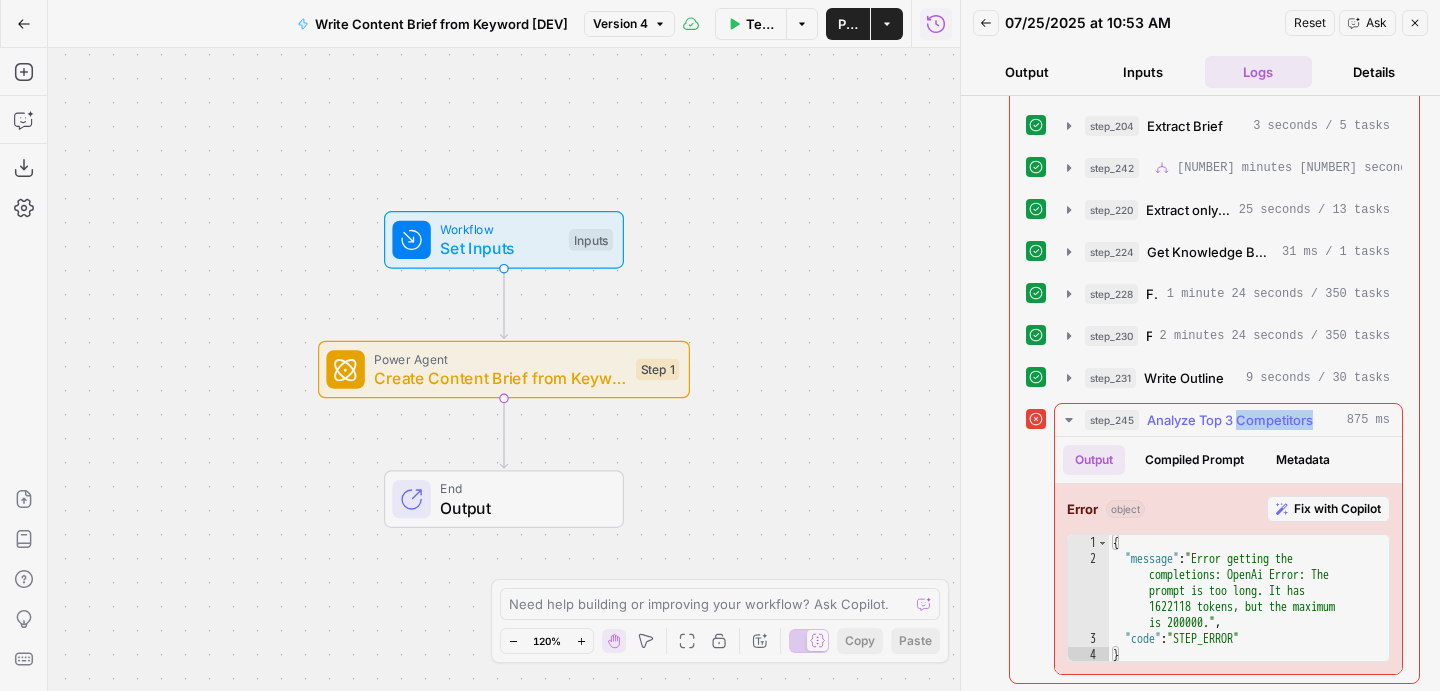 scroll, scrollTop: 462, scrollLeft: 0, axis: vertical 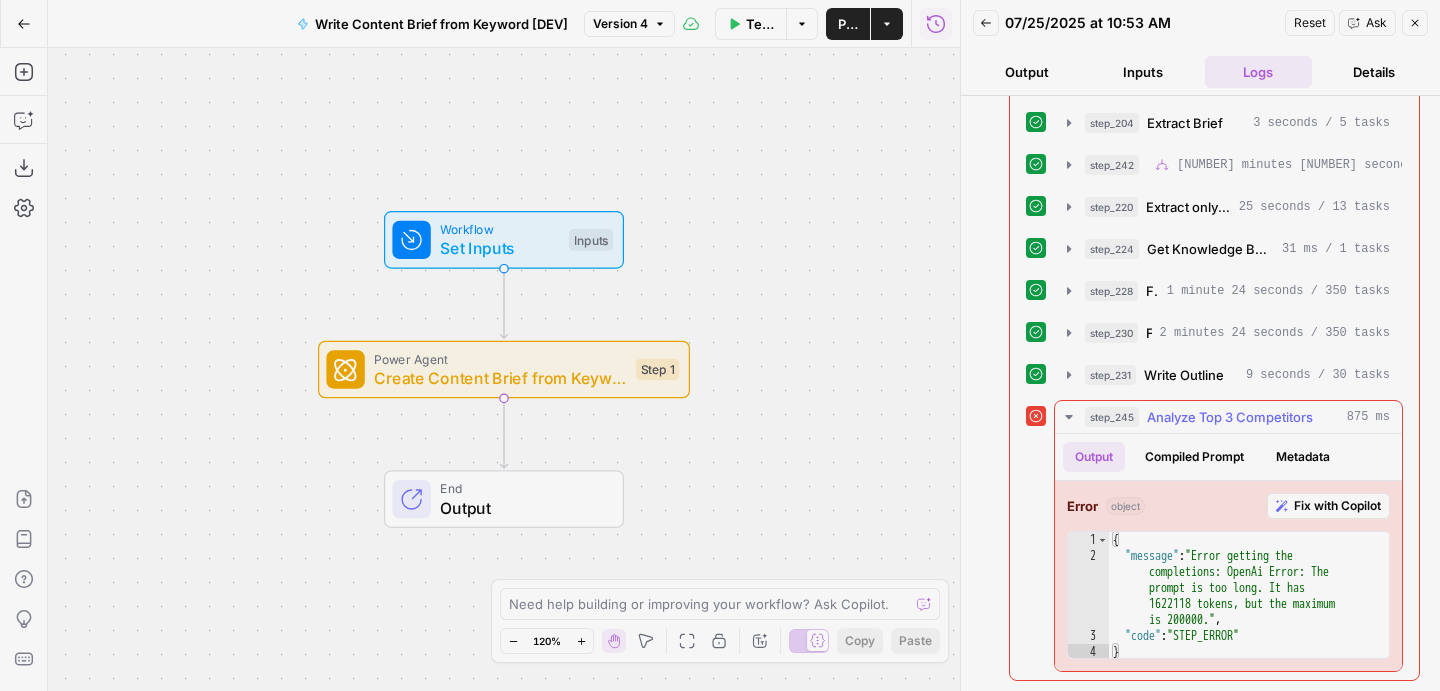 click on "Error object Fix with Copilot" at bounding box center [1228, 506] 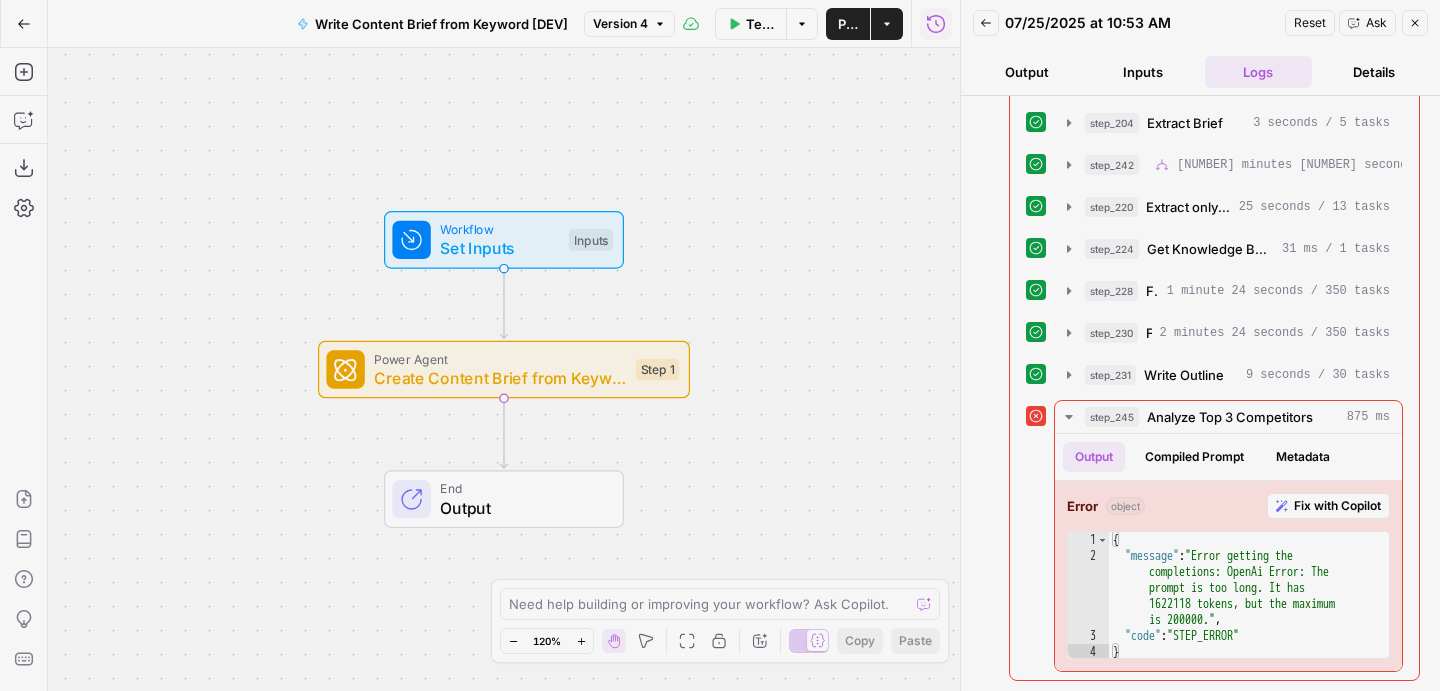 click on "Output" at bounding box center [1027, 72] 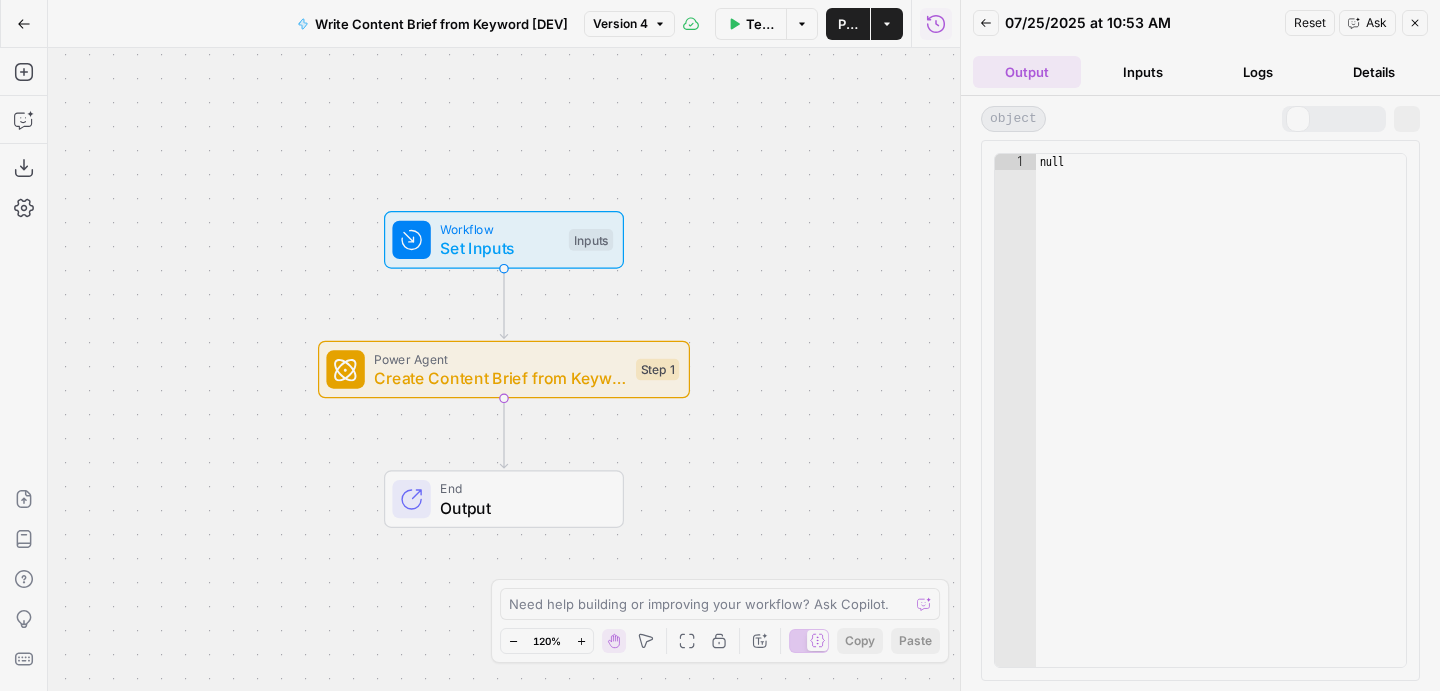 scroll, scrollTop: 0, scrollLeft: 0, axis: both 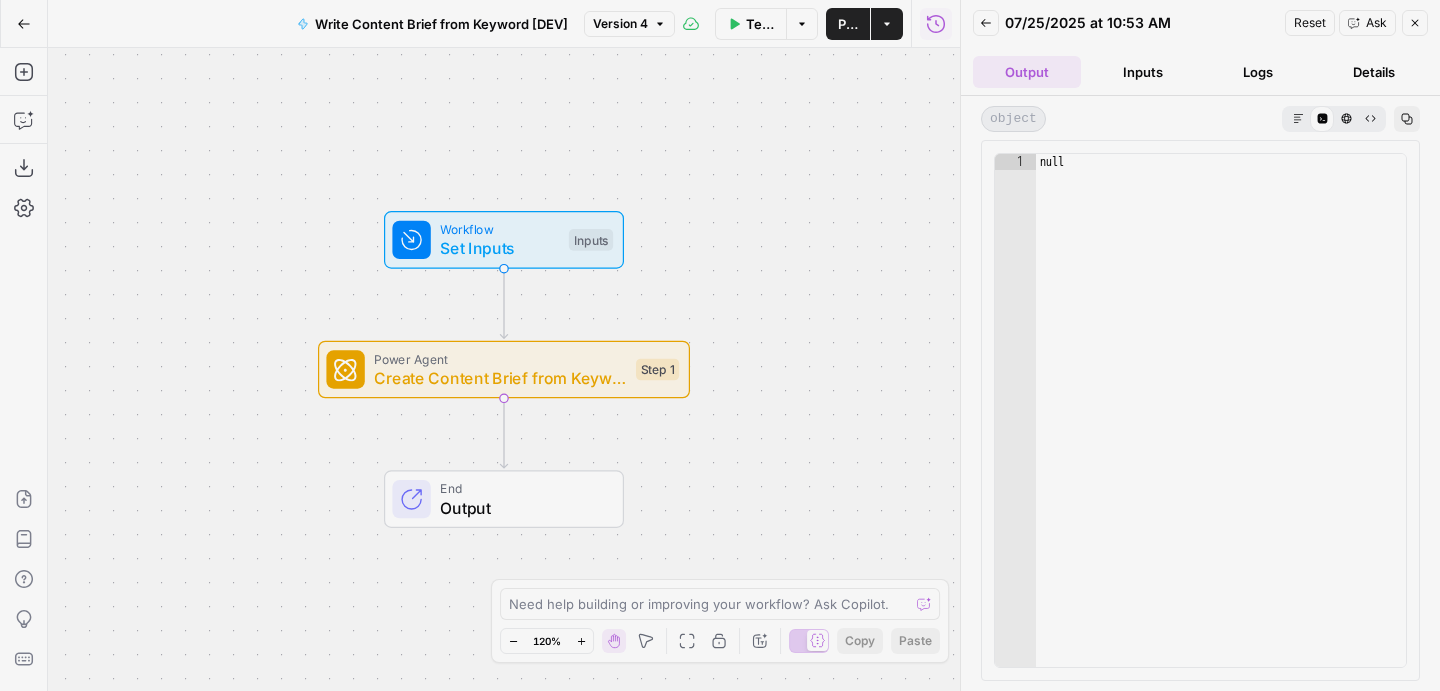 click on "Inputs" at bounding box center (1143, 72) 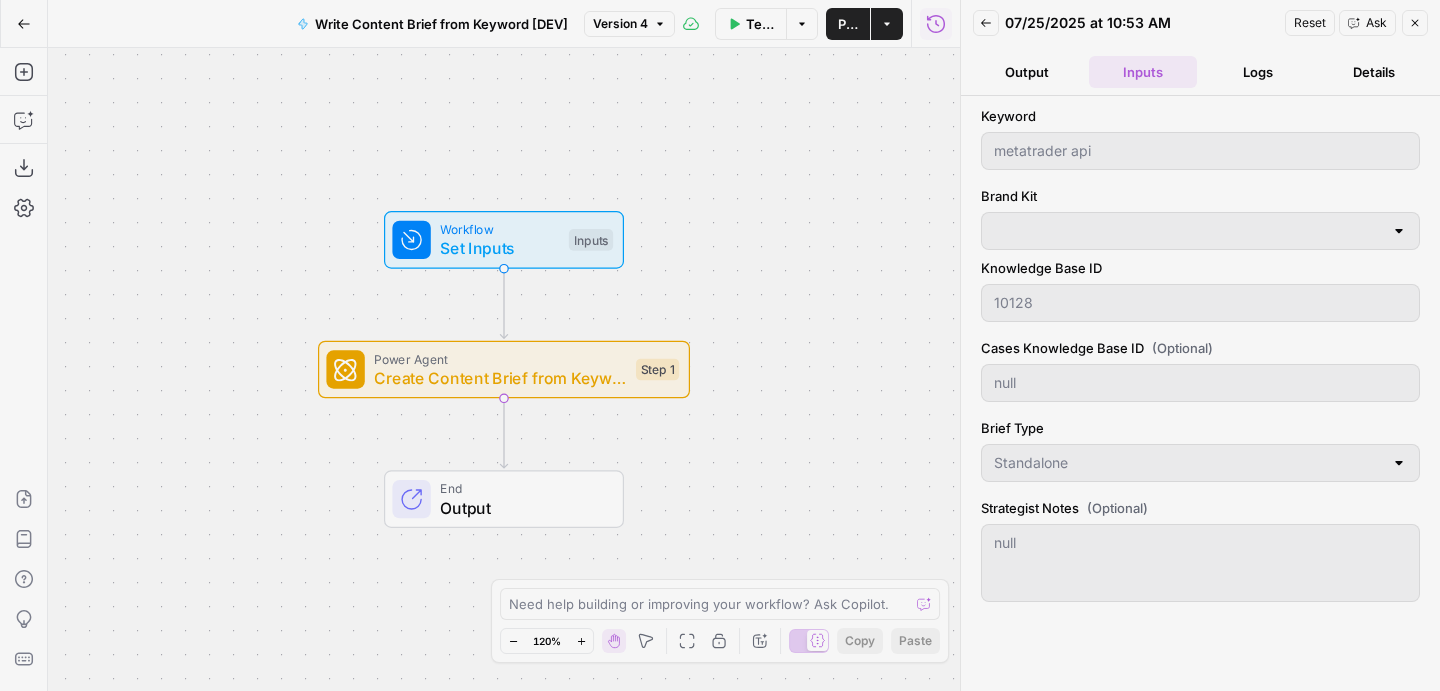 type on "B2Broker" 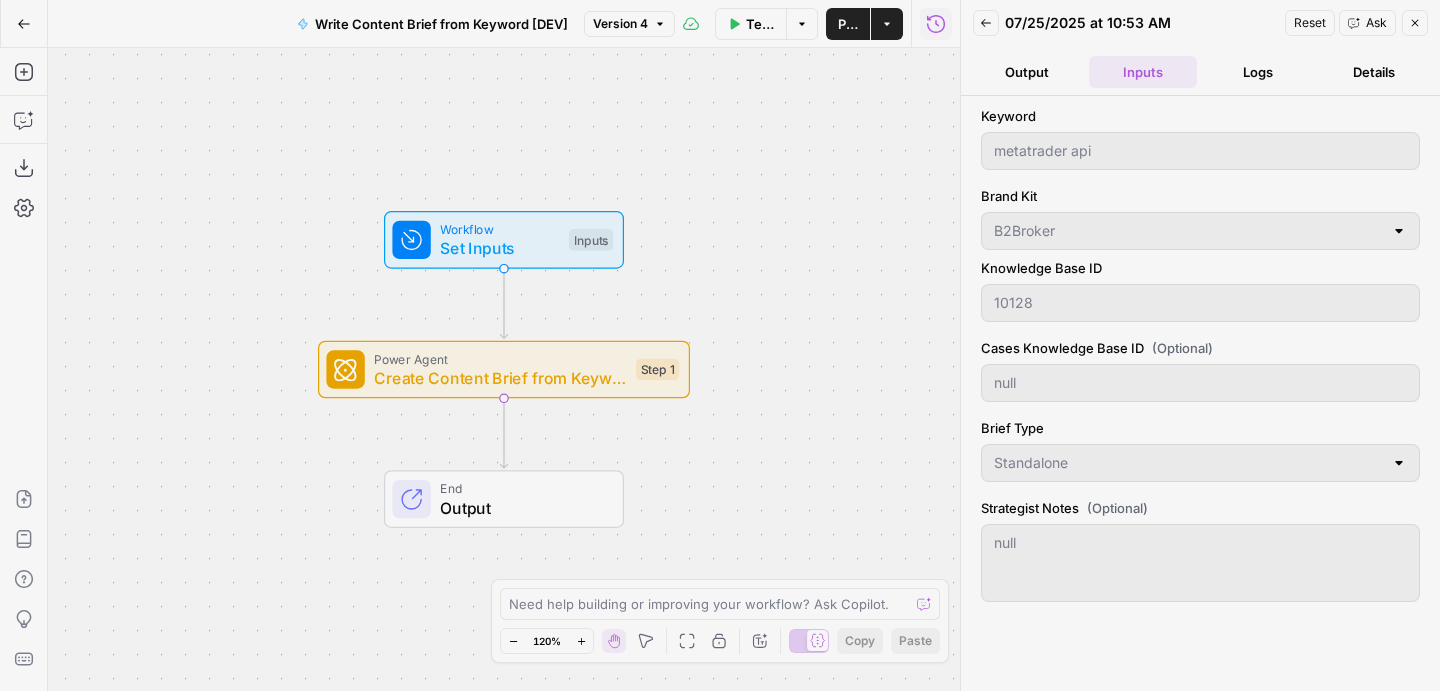 click on "Details" at bounding box center (1374, 72) 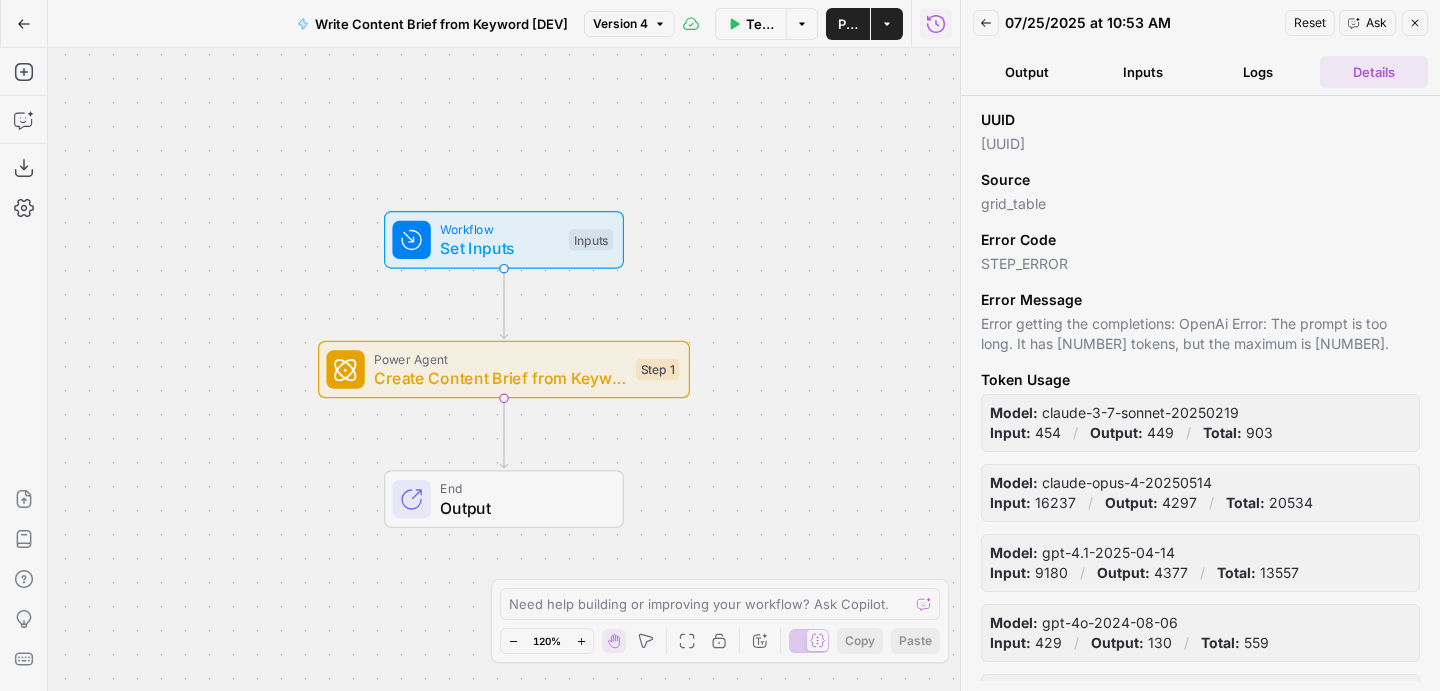 scroll, scrollTop: 407, scrollLeft: 0, axis: vertical 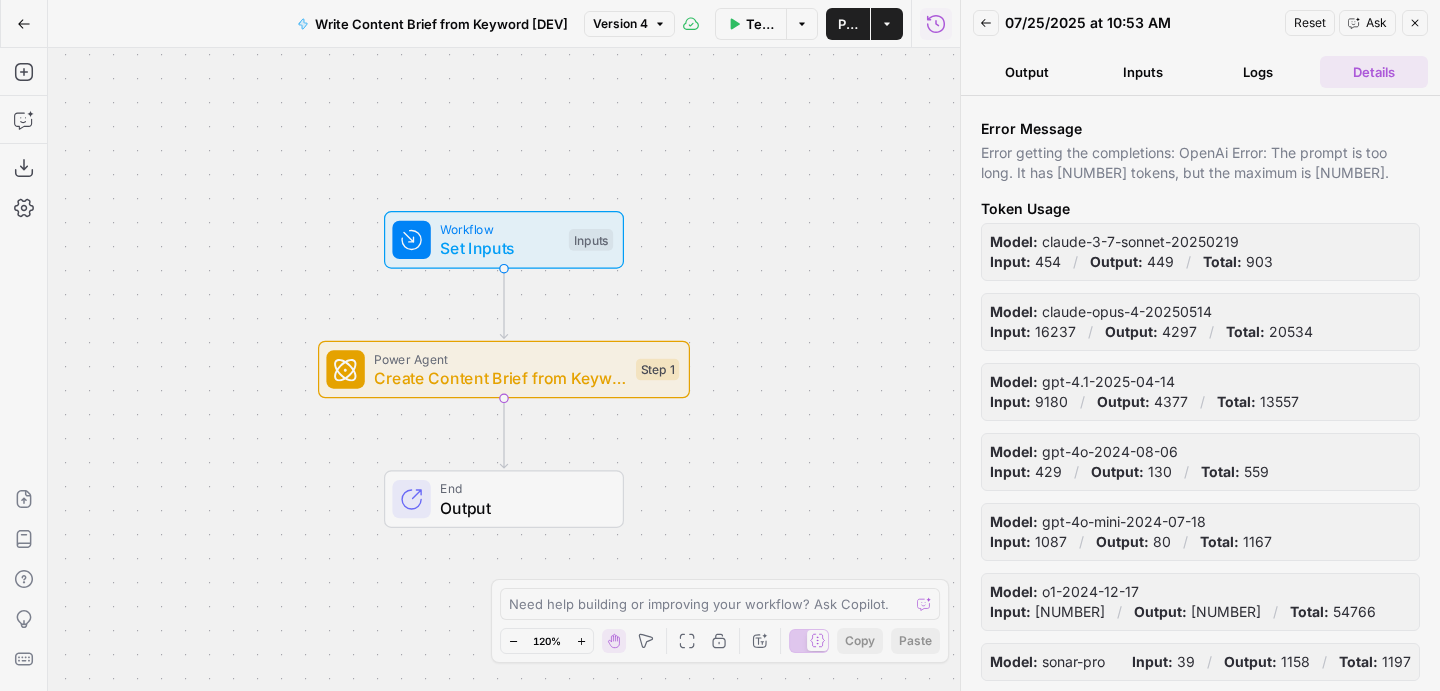 click on "Close" at bounding box center [1415, 23] 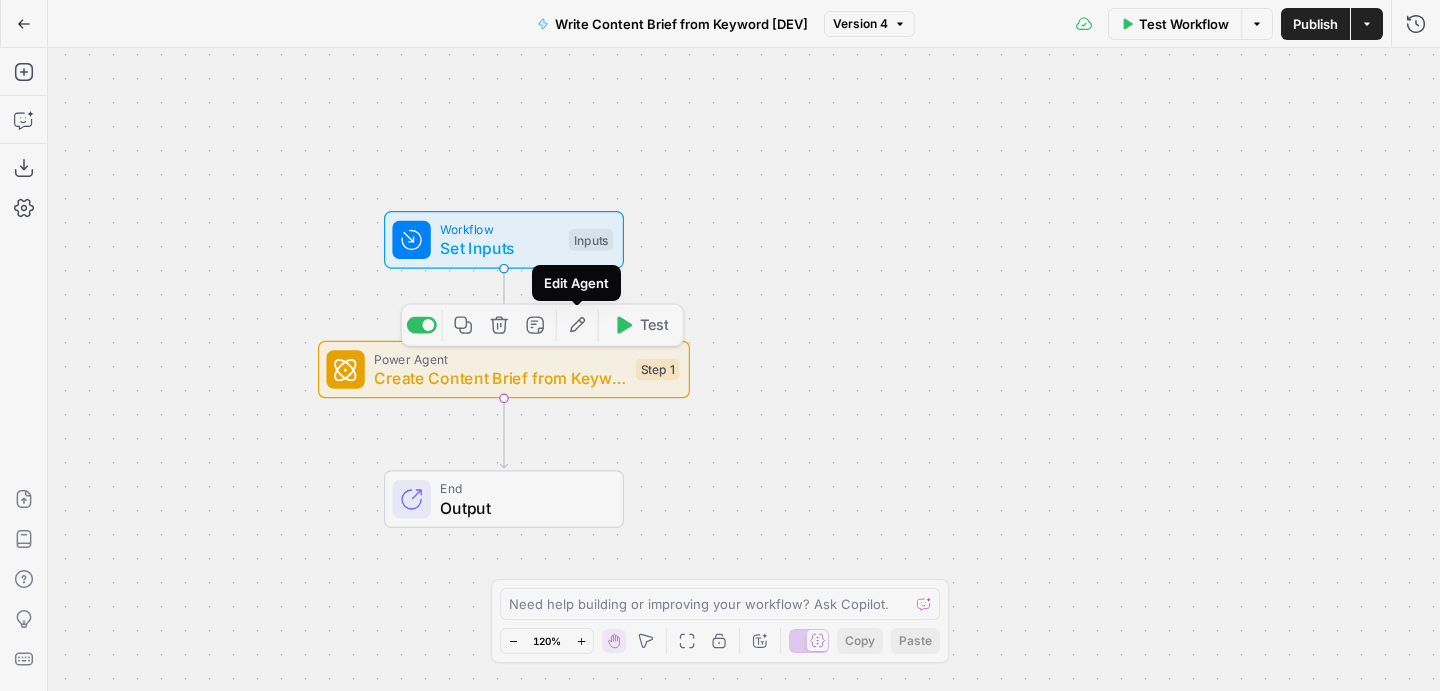 click 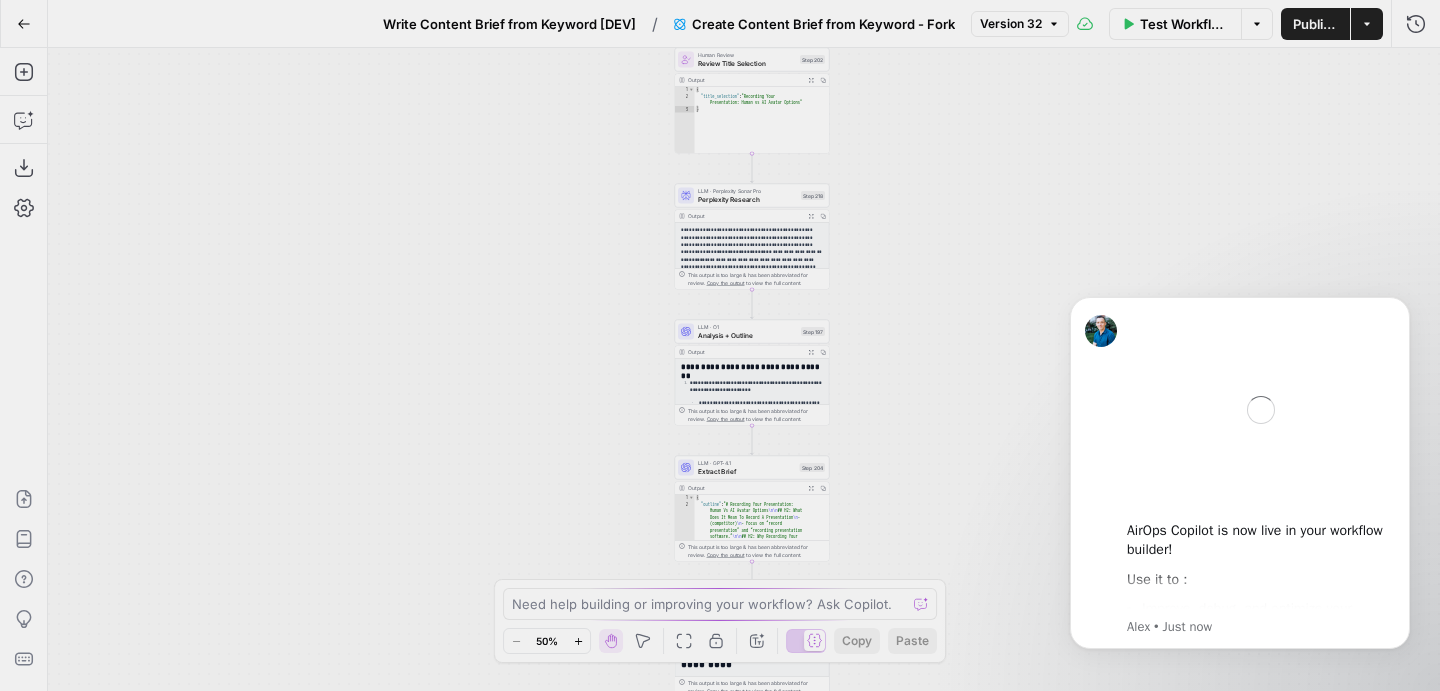 scroll, scrollTop: 0, scrollLeft: 0, axis: both 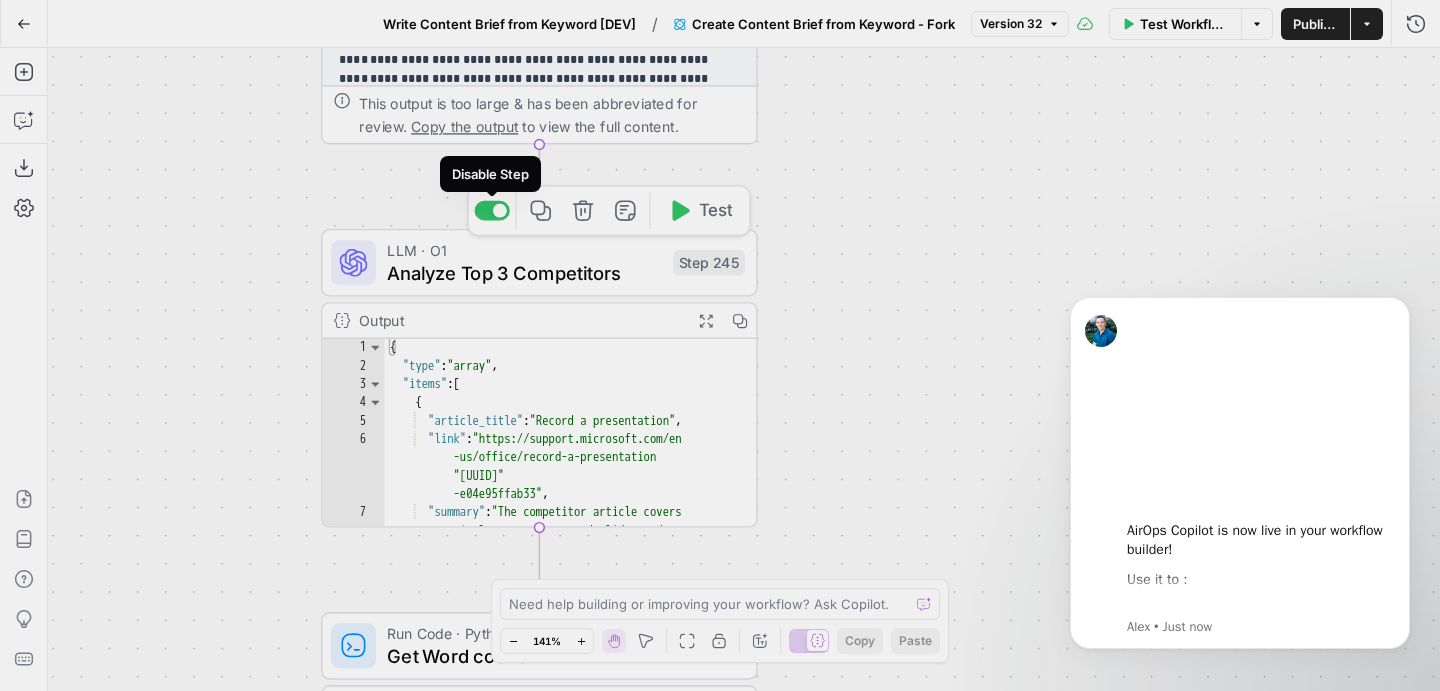 click at bounding box center (500, 211) 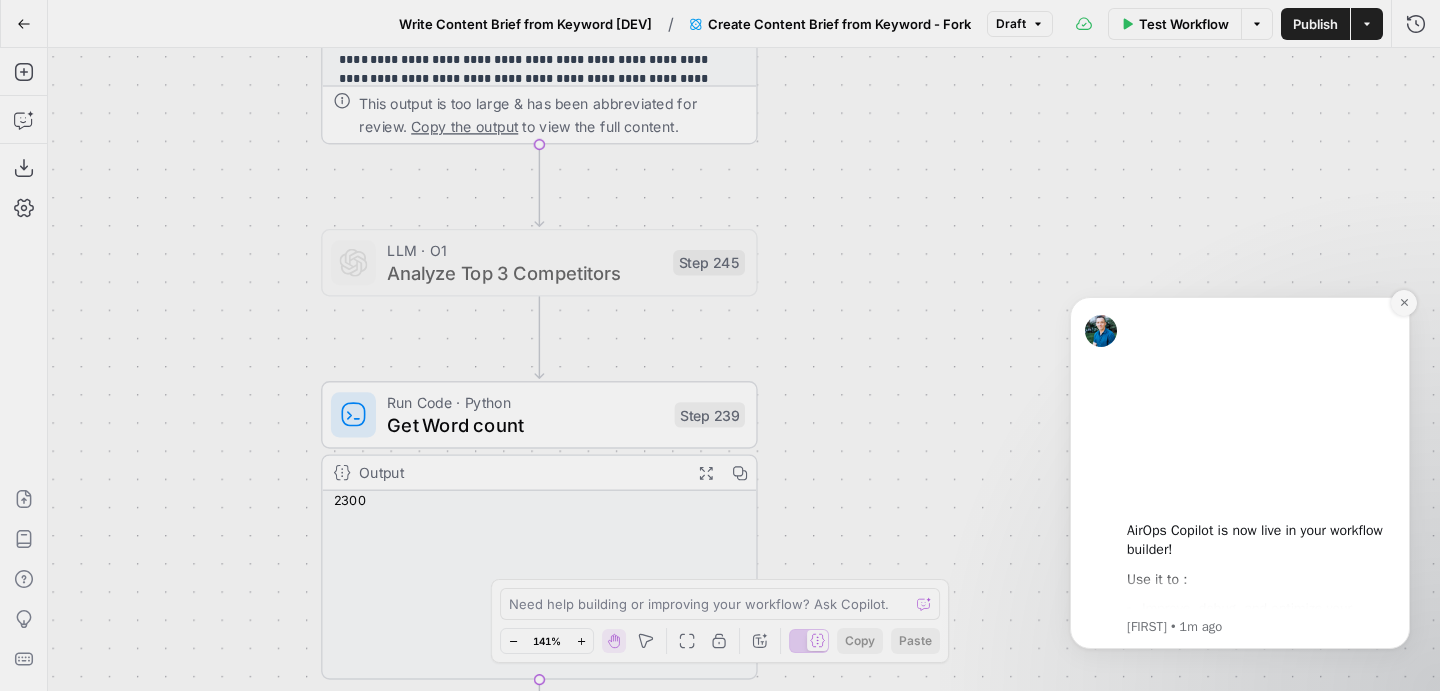 click 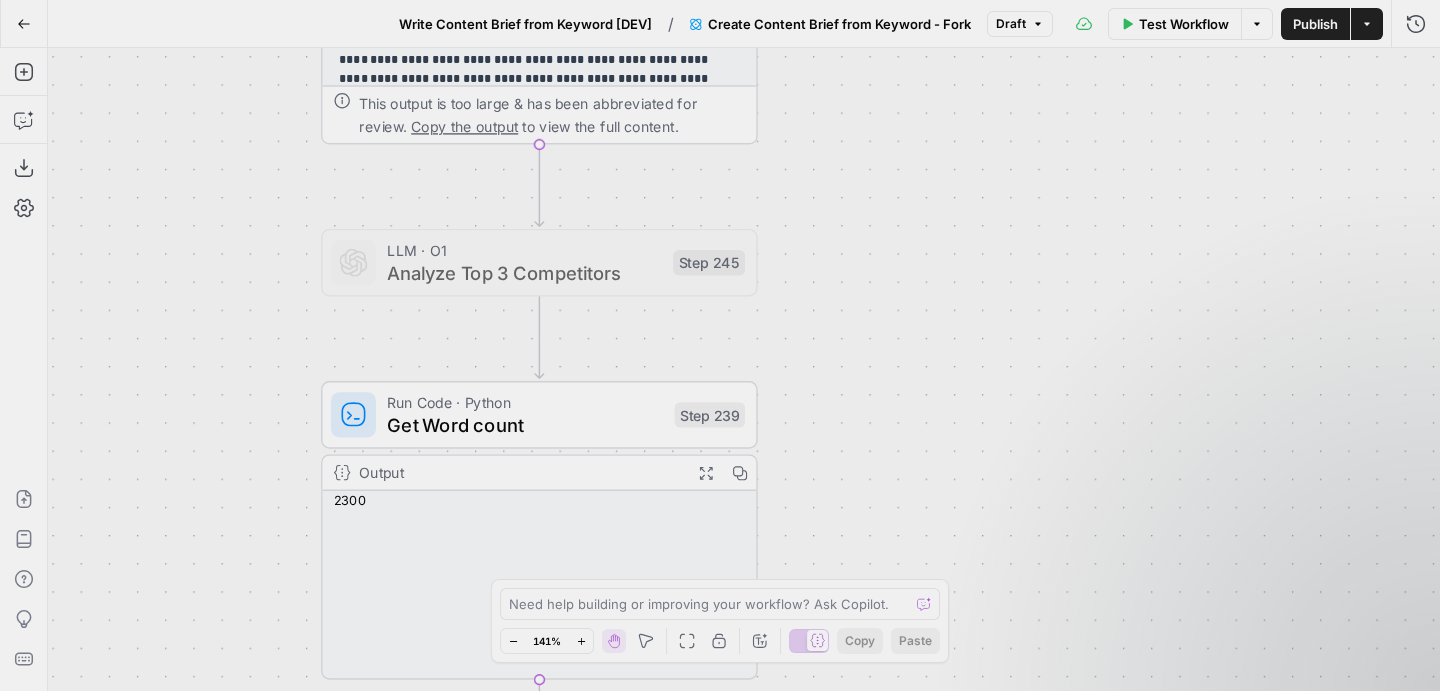 click 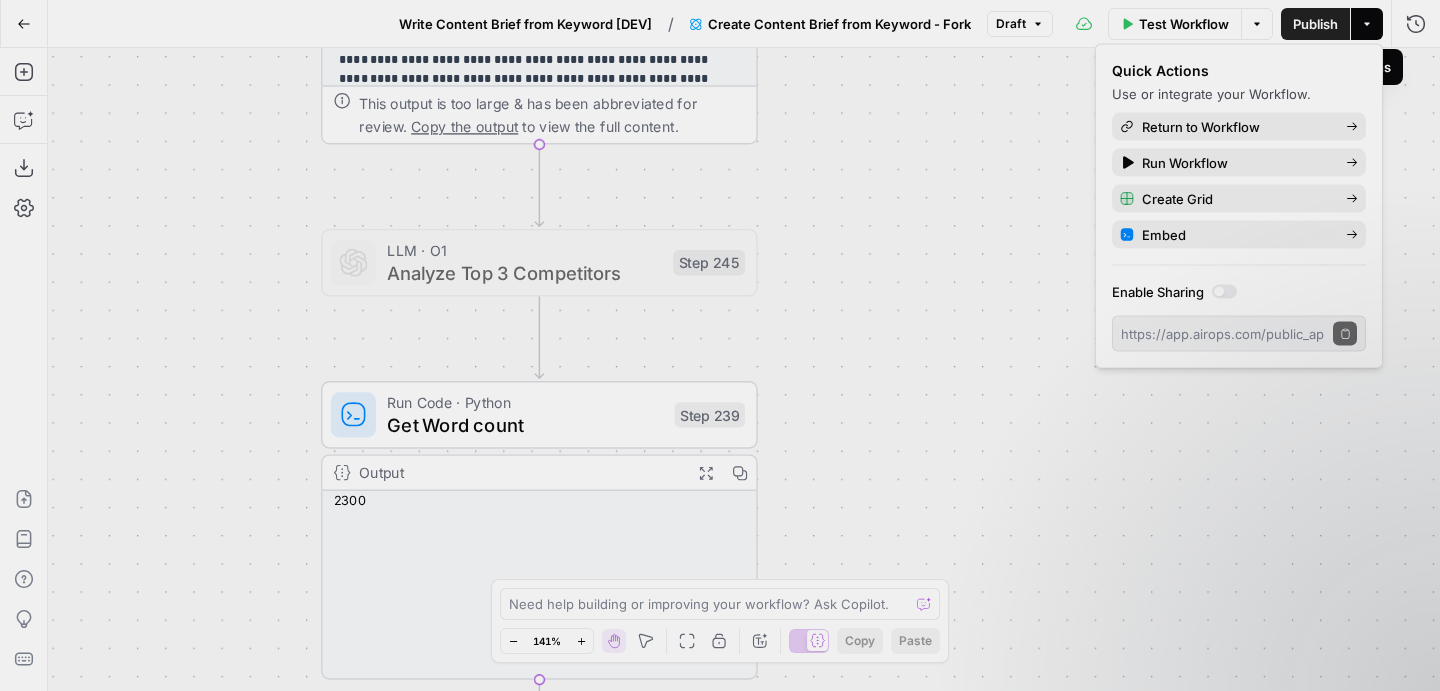 click 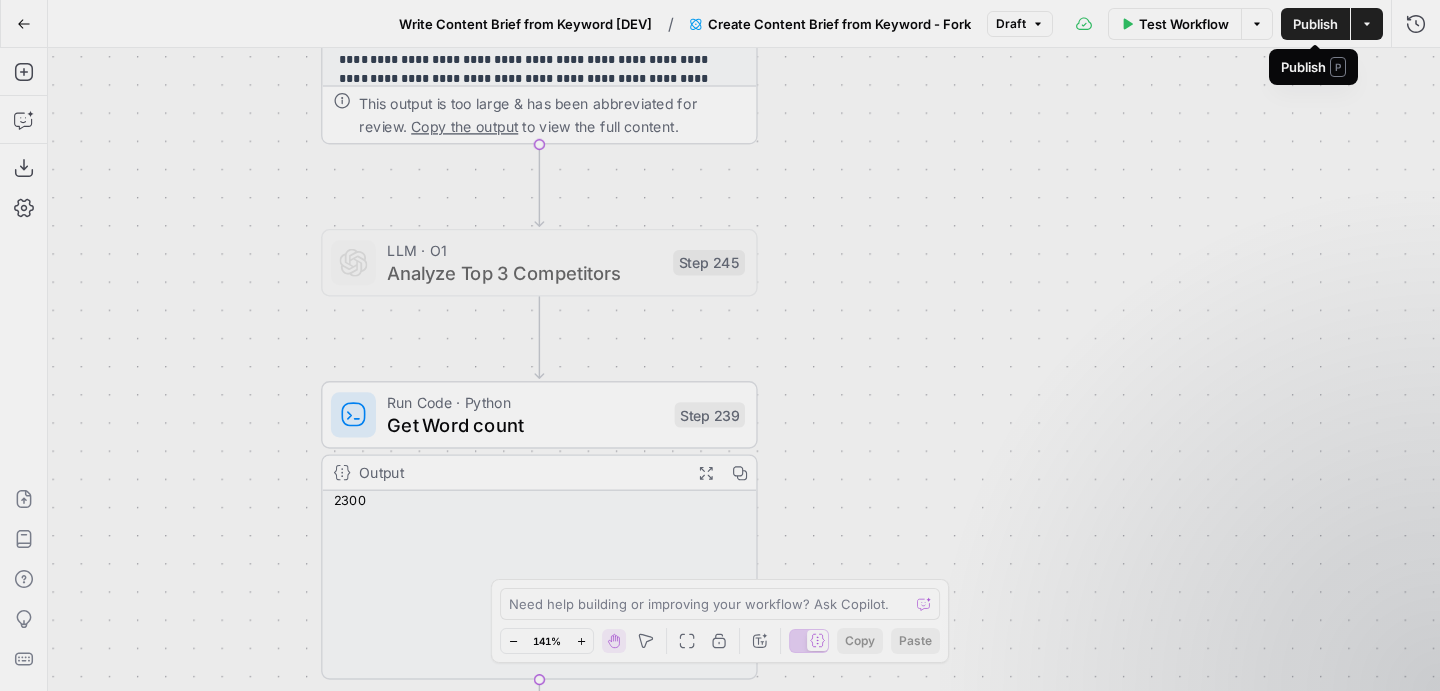 click 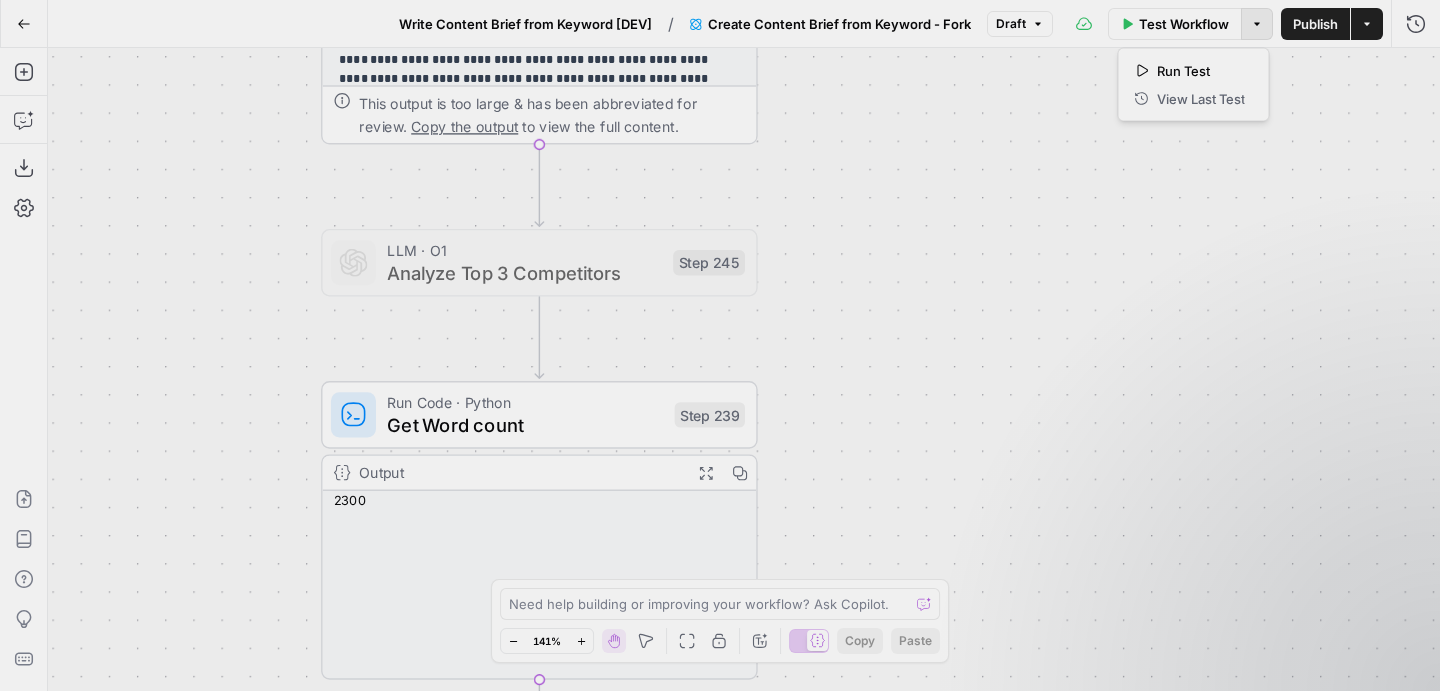 click 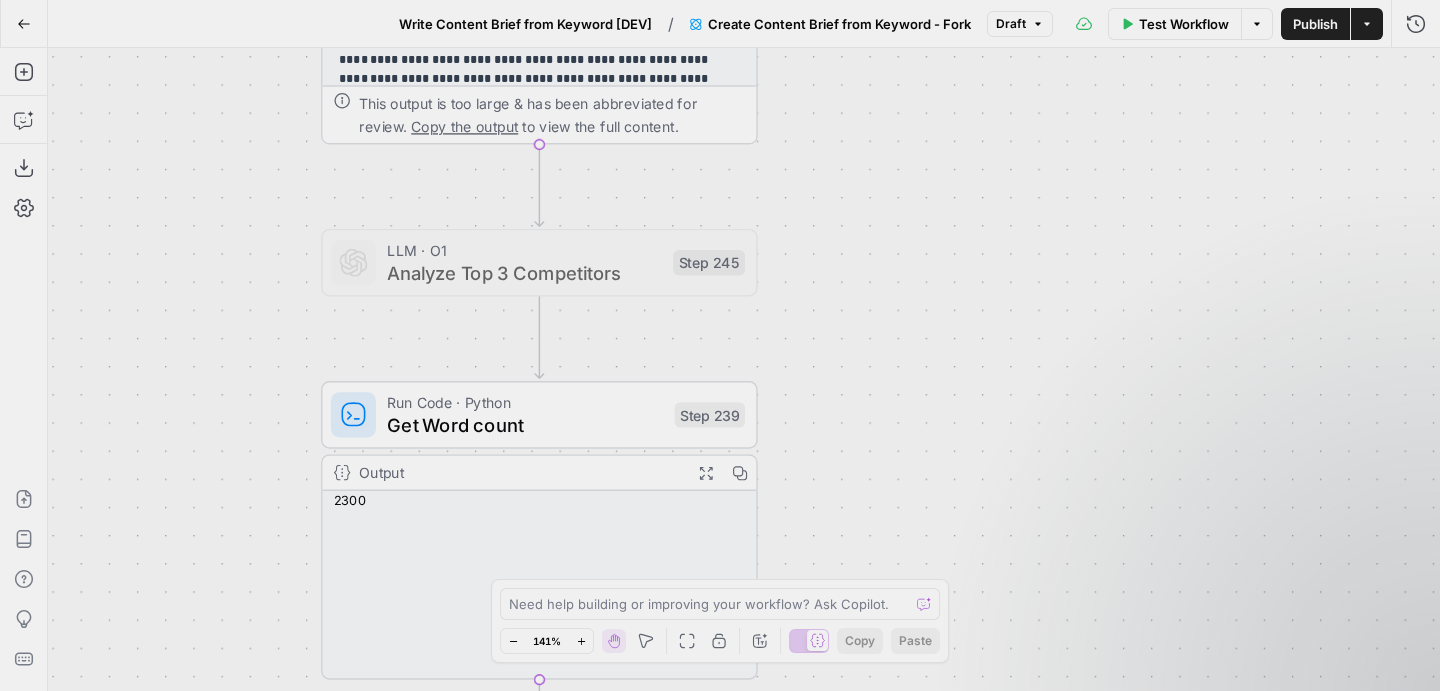 click on "Publish" at bounding box center [1315, 24] 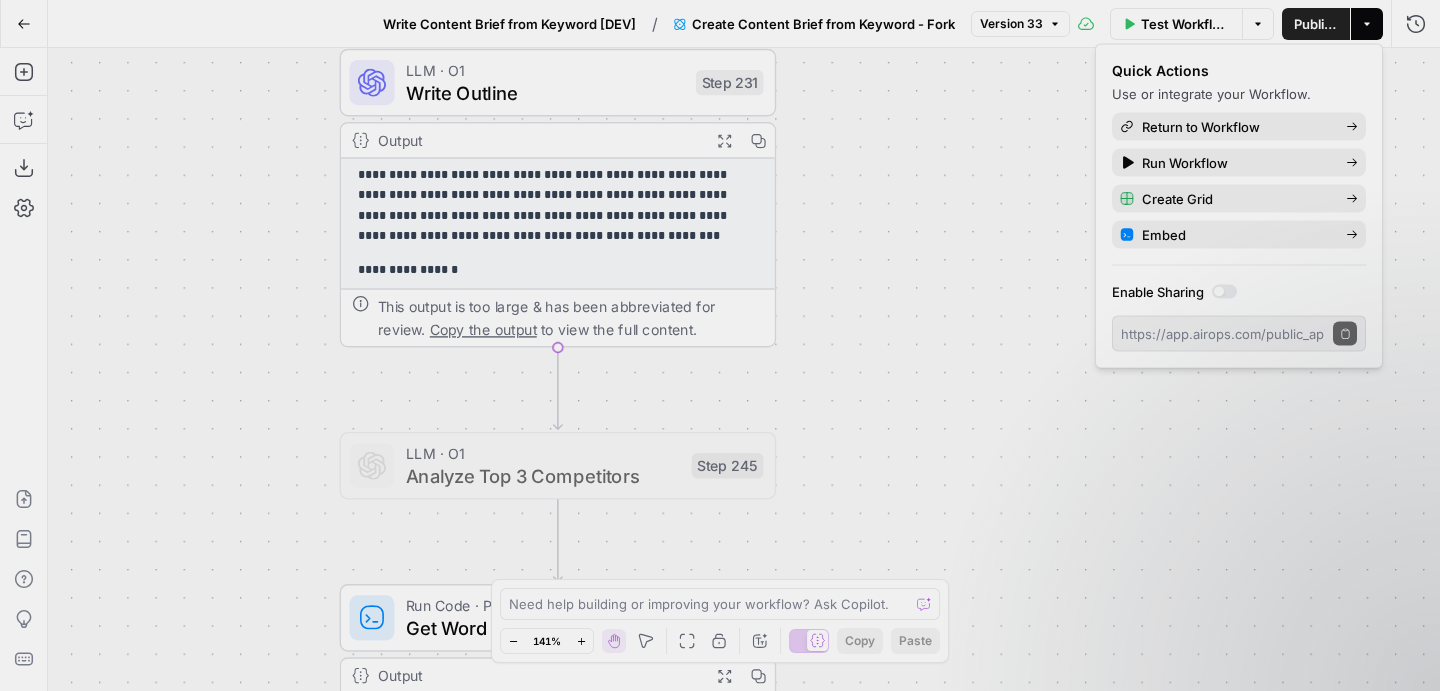 scroll, scrollTop: 0, scrollLeft: 0, axis: both 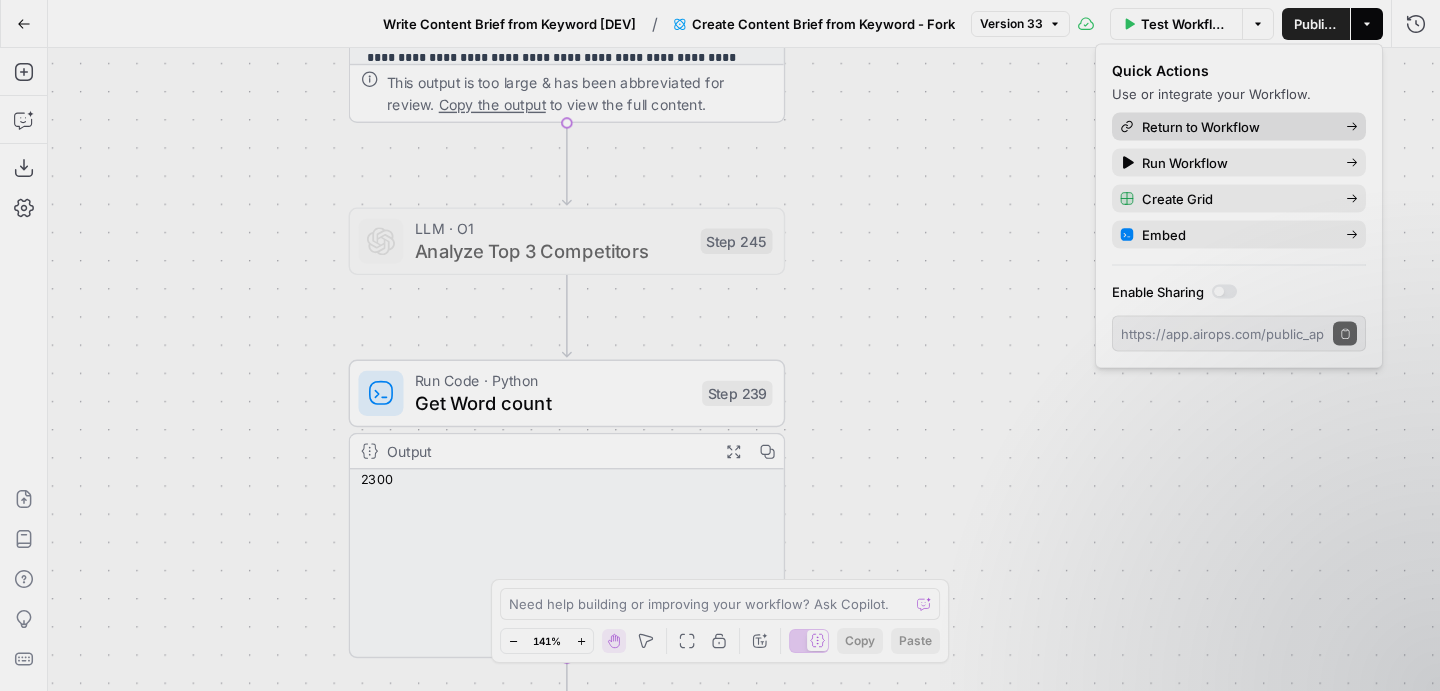 click on "Return to Workflow" at bounding box center [1236, 127] 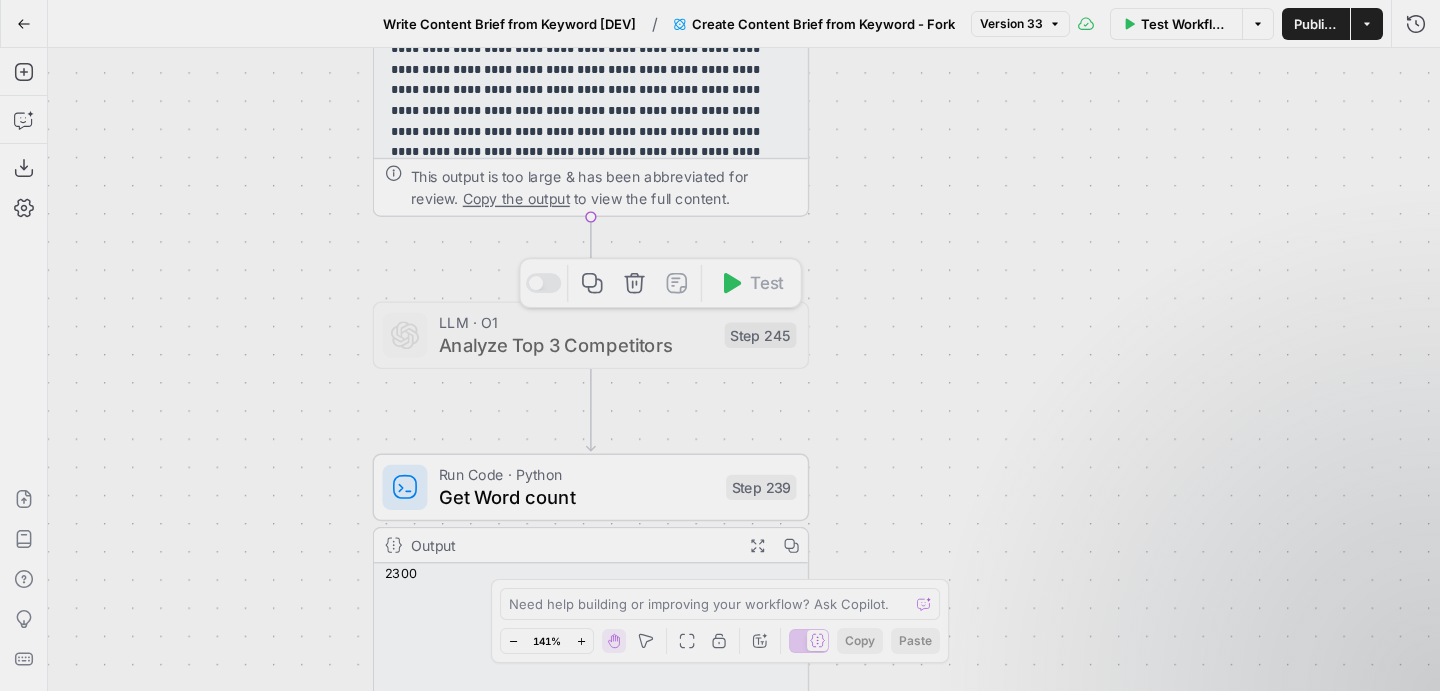 click at bounding box center (543, 283) 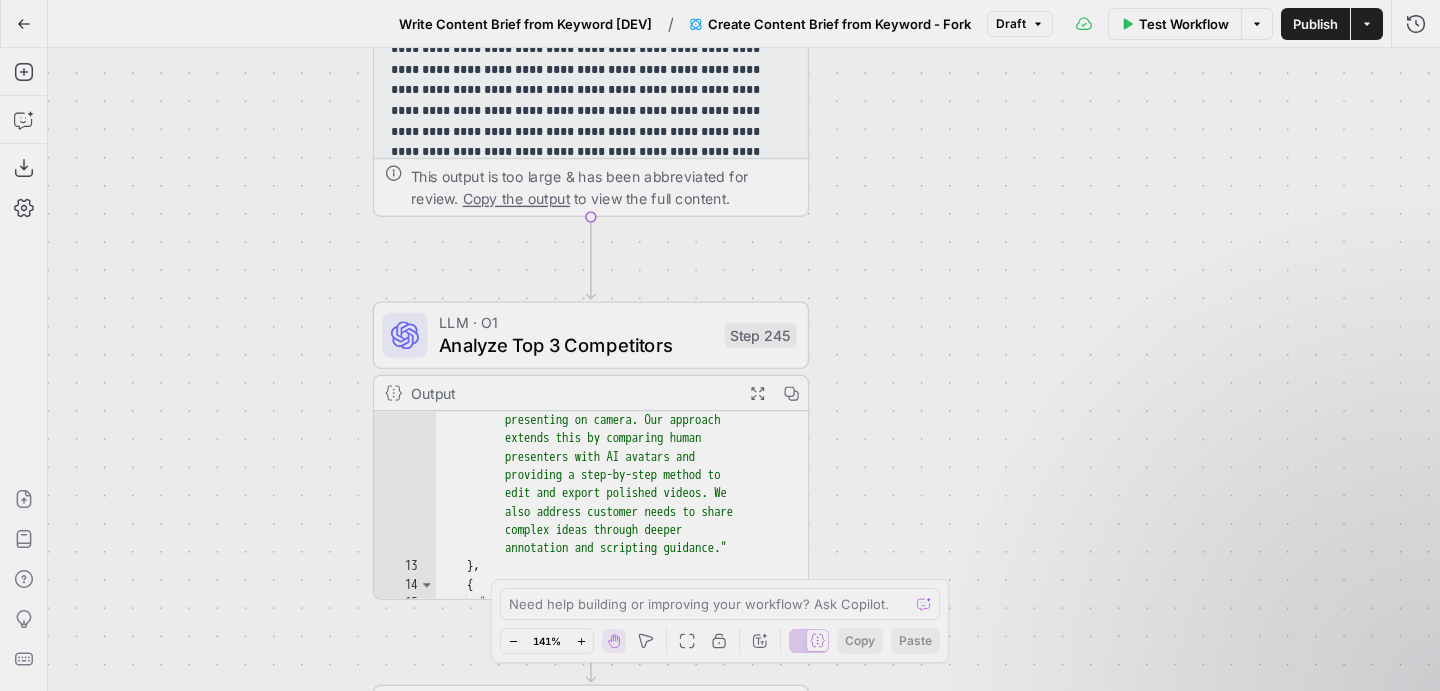 scroll, scrollTop: 567, scrollLeft: 0, axis: vertical 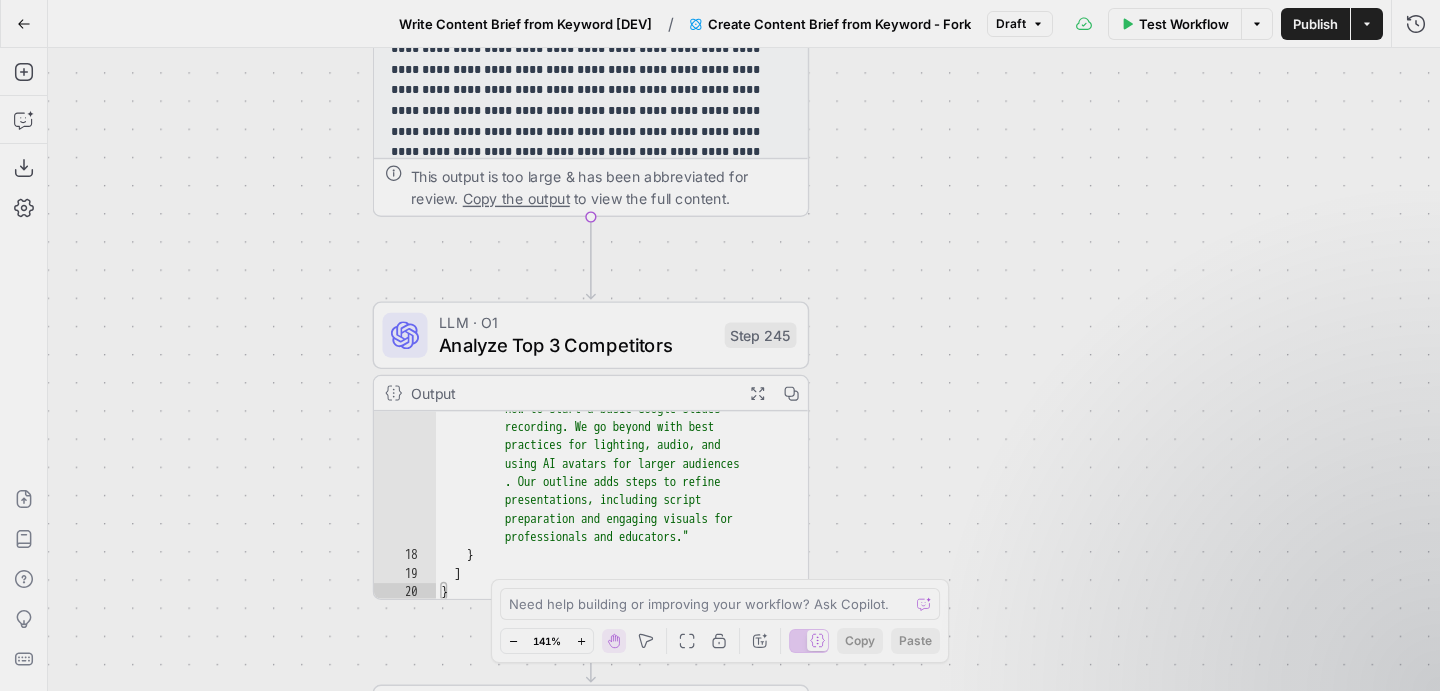 click on "Publish" at bounding box center (1315, 24) 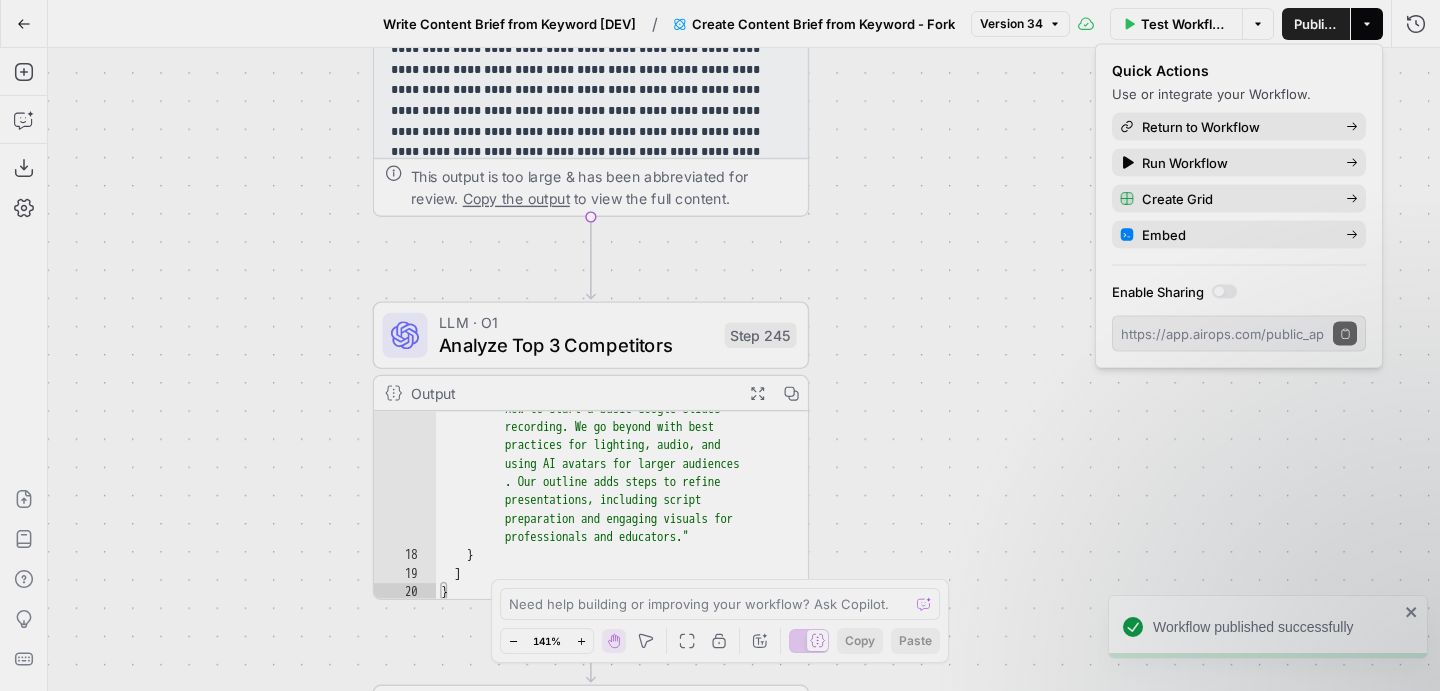 click 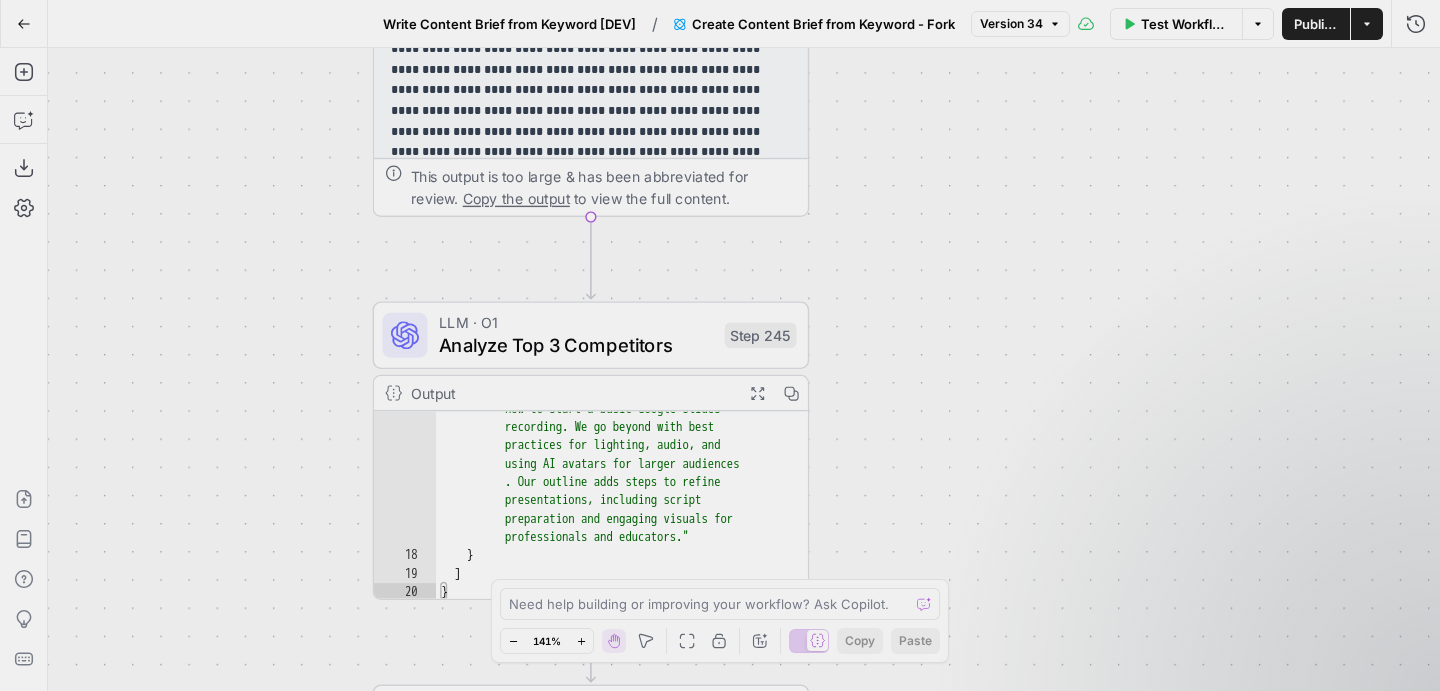 click on "Write Content Brief from Keyword [DEV]" at bounding box center [509, 24] 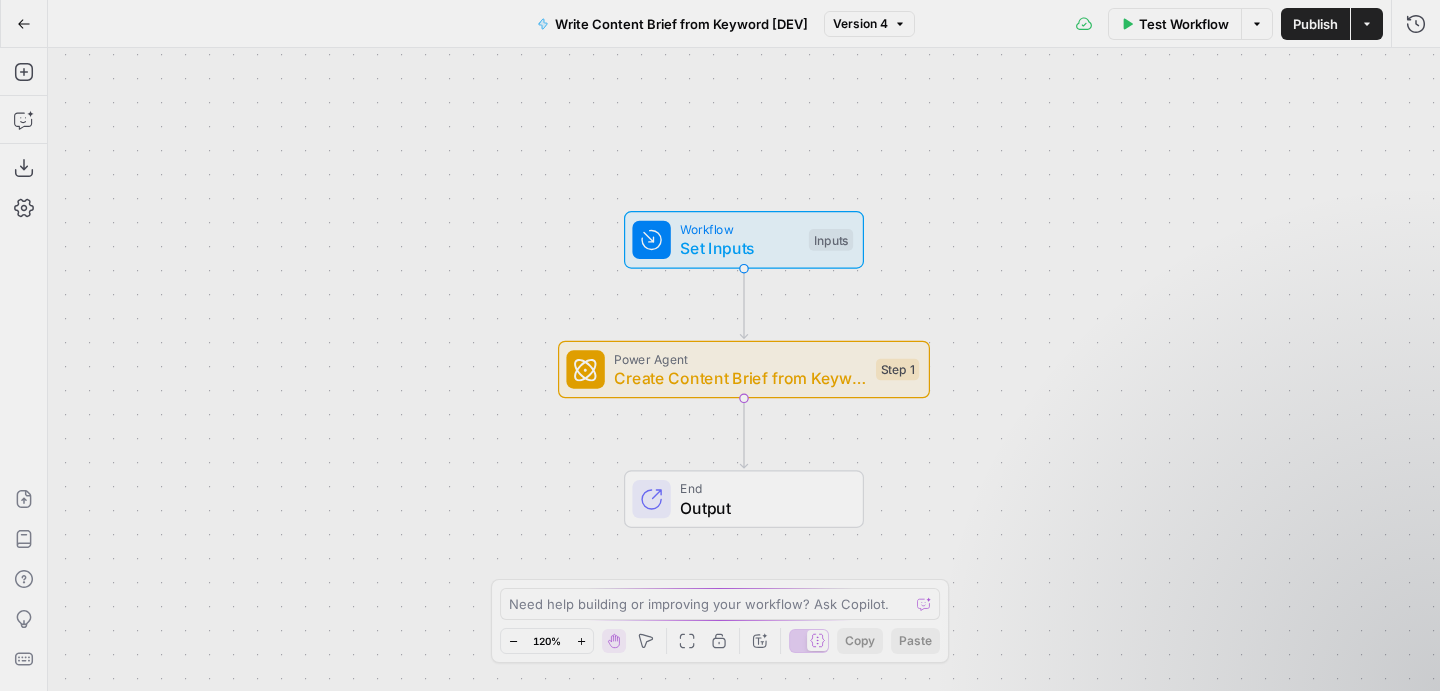 click on "Version 4" at bounding box center (860, 24) 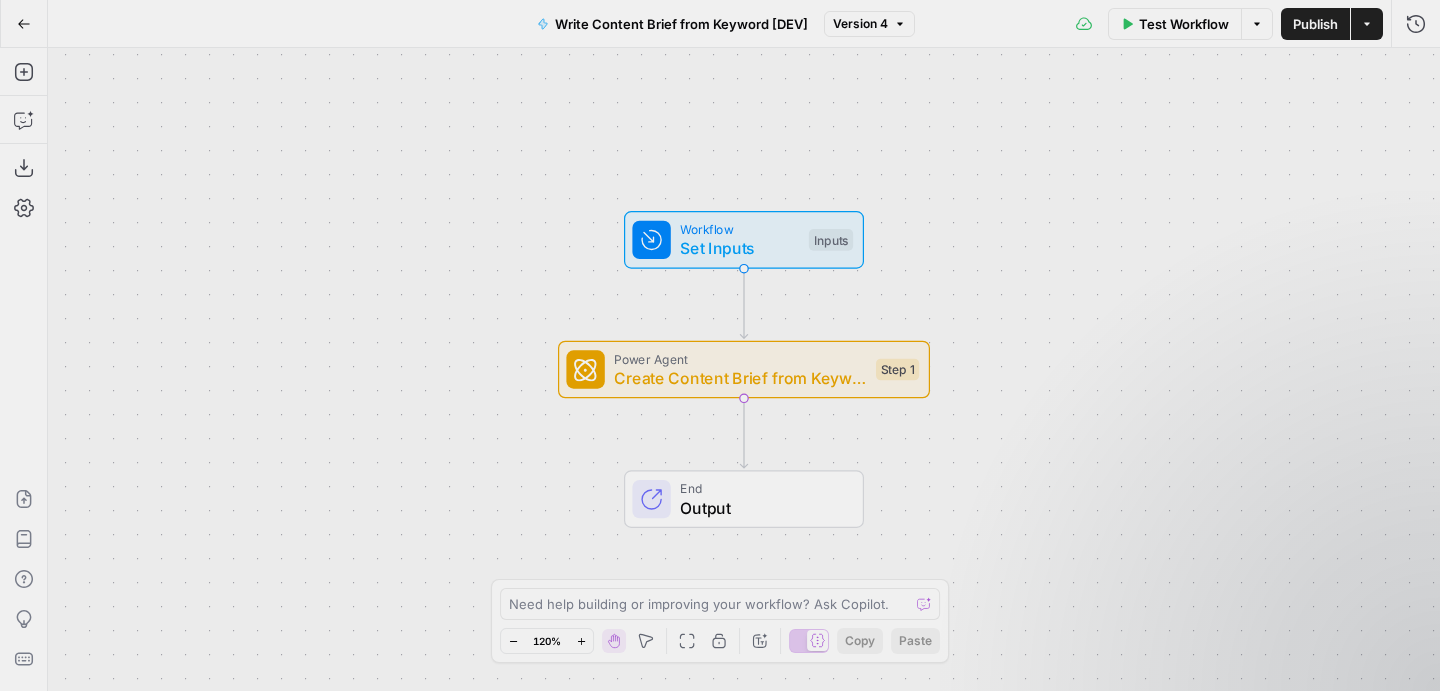click 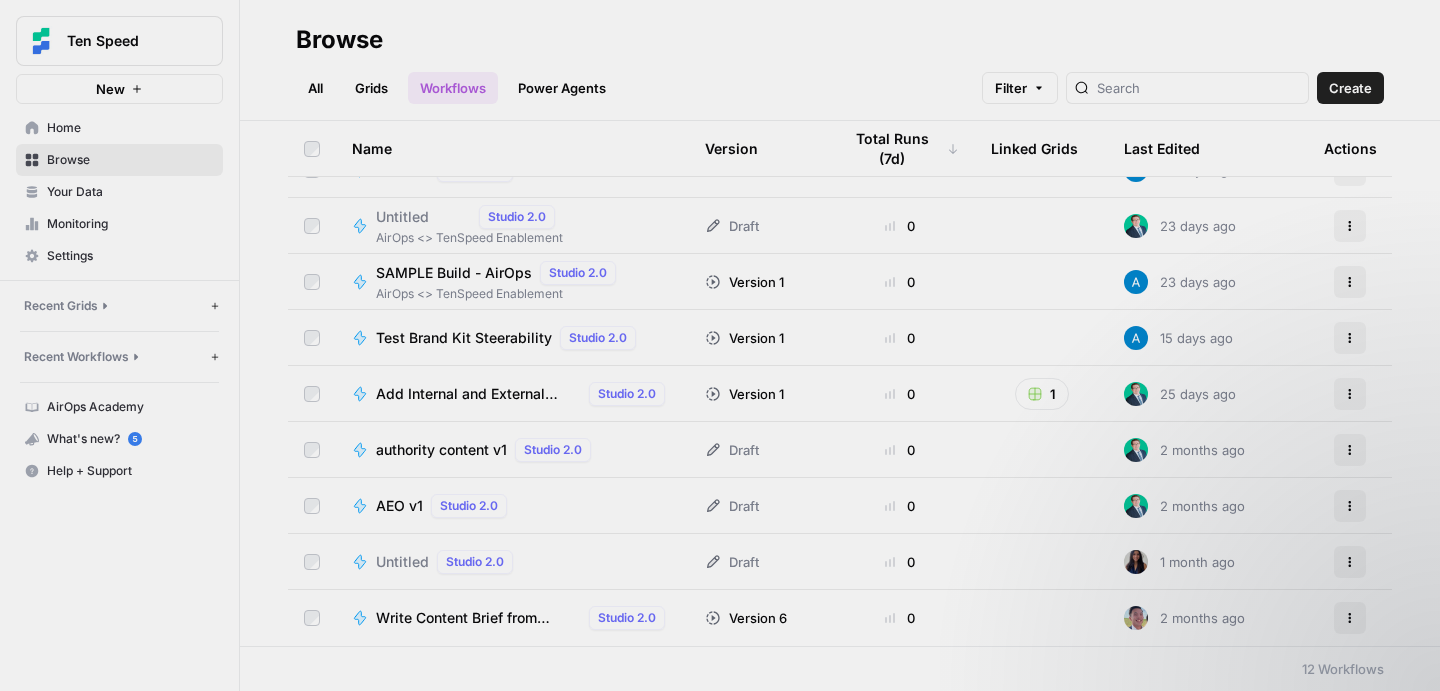 scroll, scrollTop: 0, scrollLeft: 0, axis: both 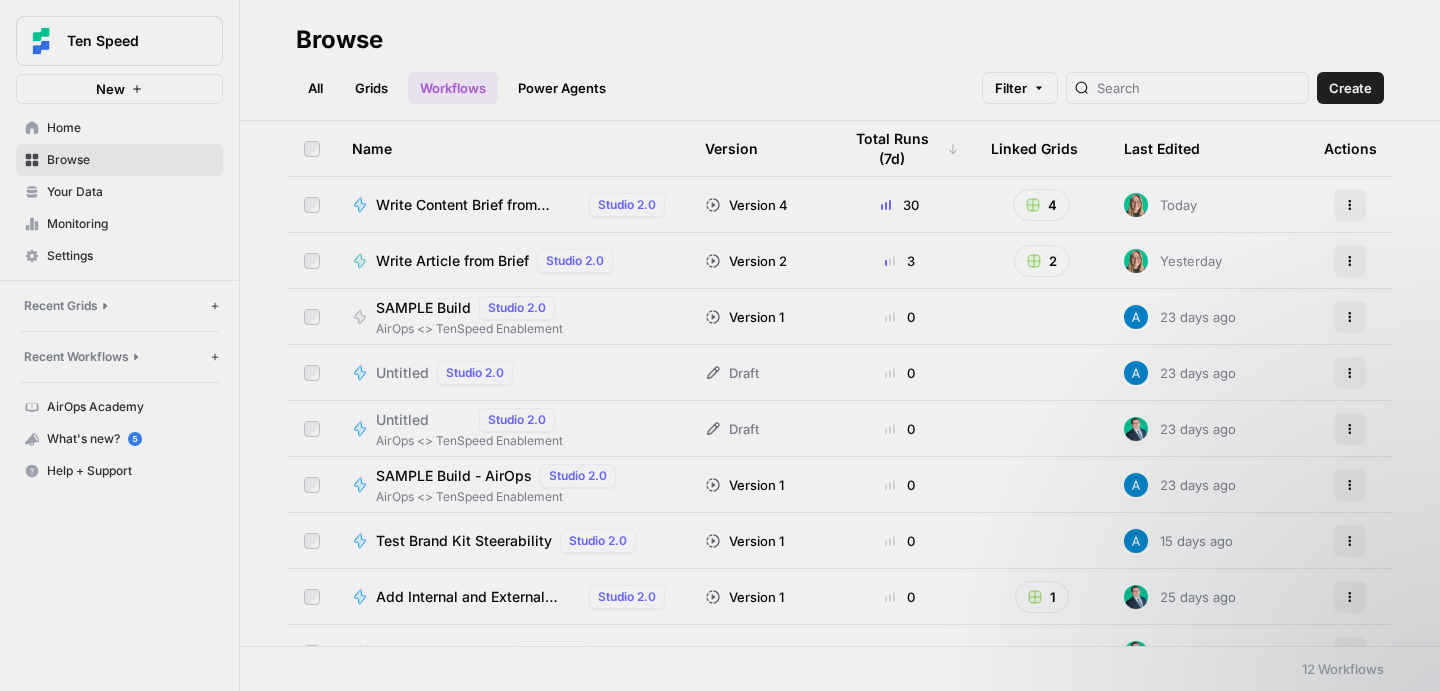 click on "Recent Grids New grid" at bounding box center [119, 306] 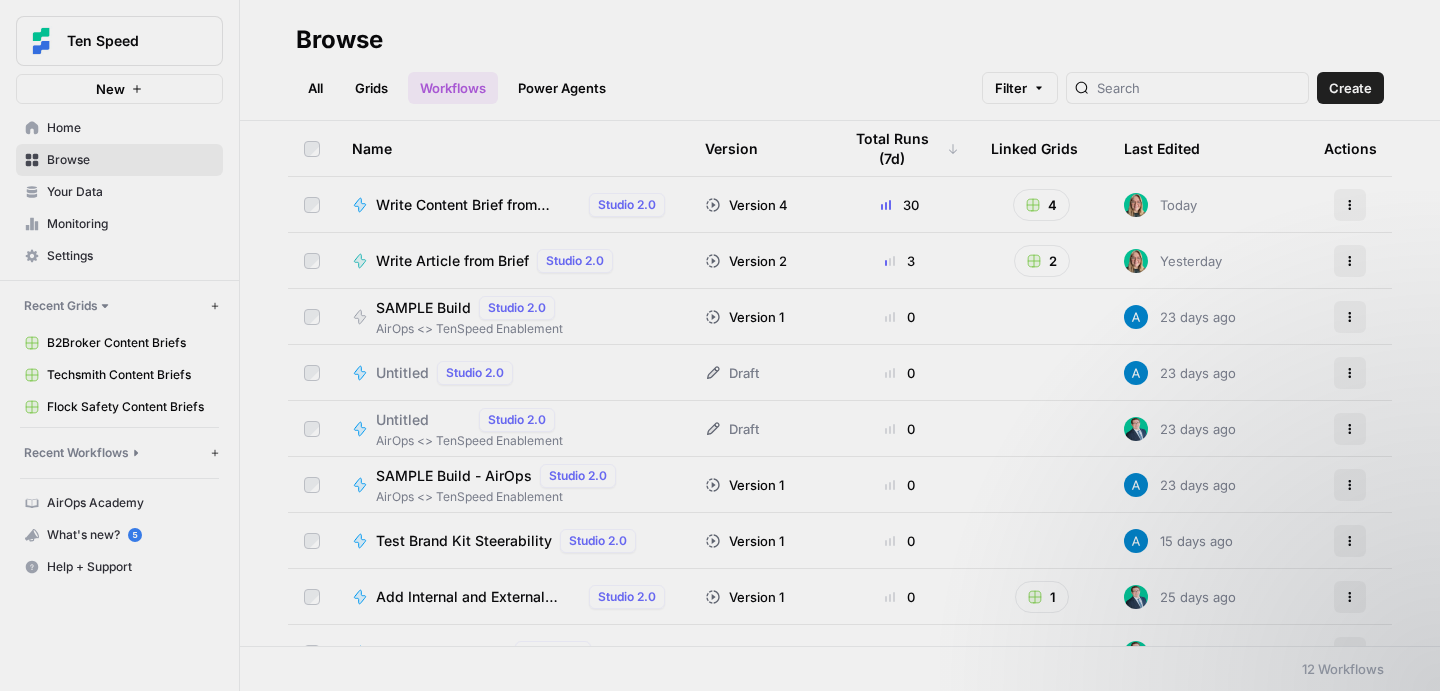 click on "Recent Workflows" at bounding box center (76, 453) 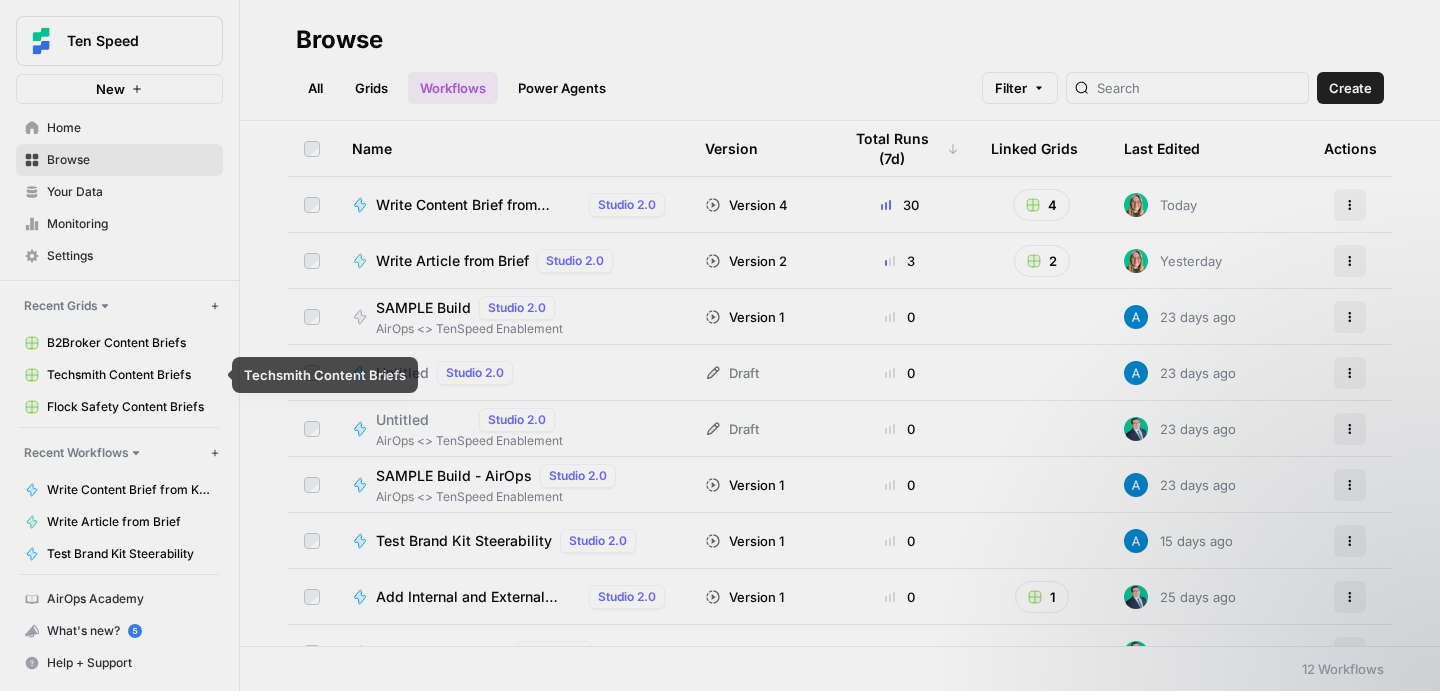 click on "B2Broker Content Briefs" at bounding box center (119, 343) 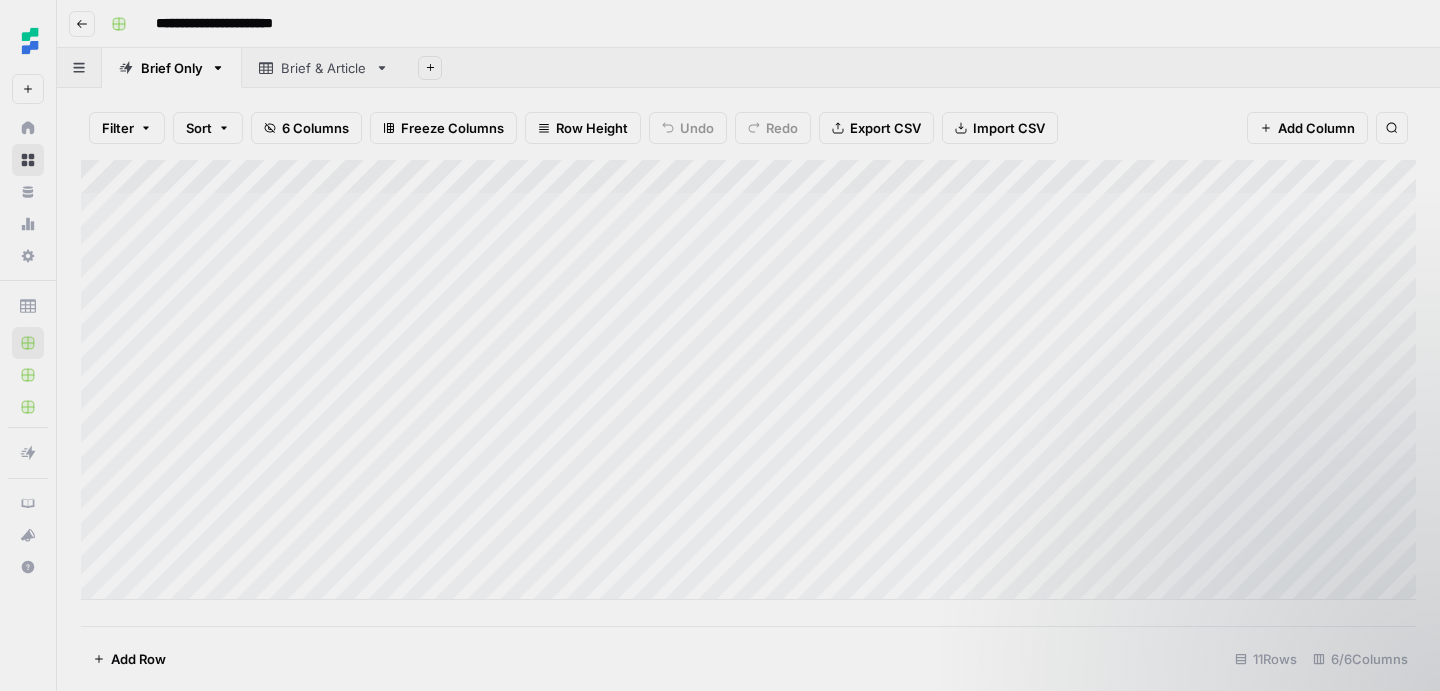 click on "Add Column" at bounding box center [748, 380] 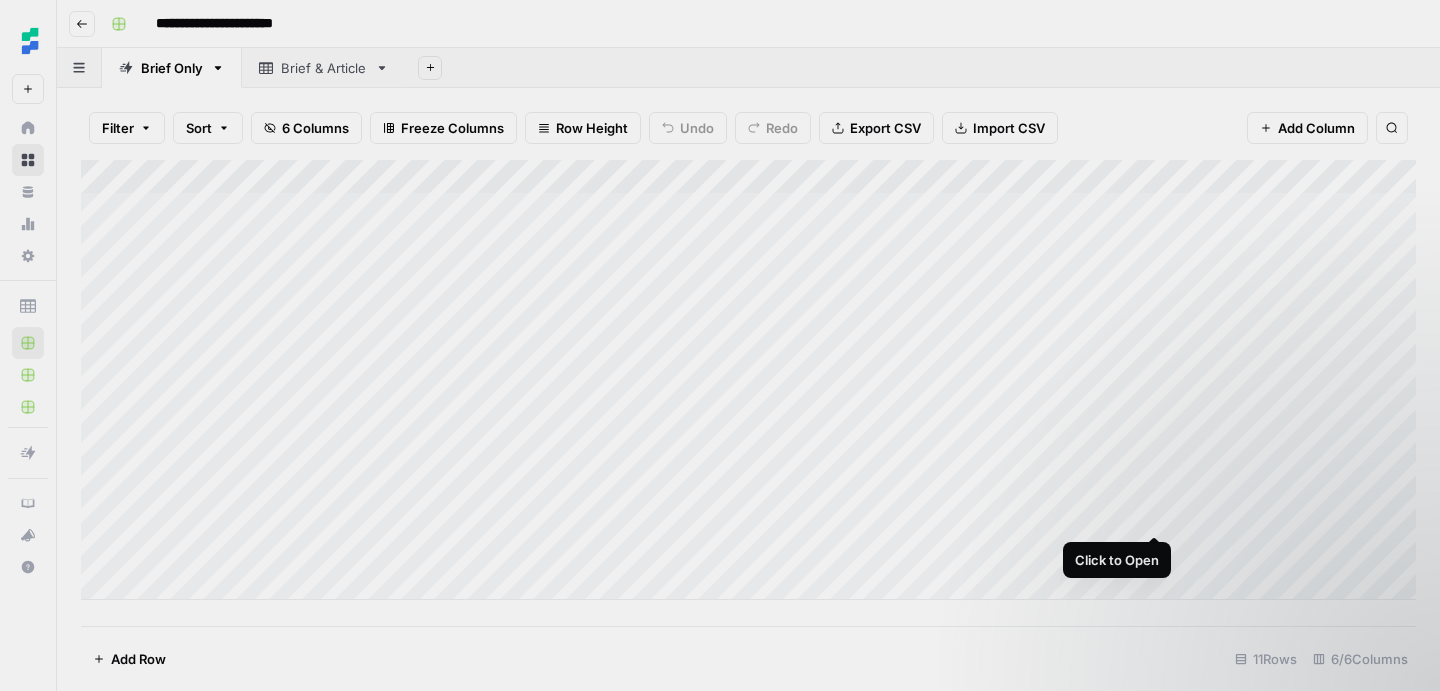click on "Add Column" at bounding box center (748, 380) 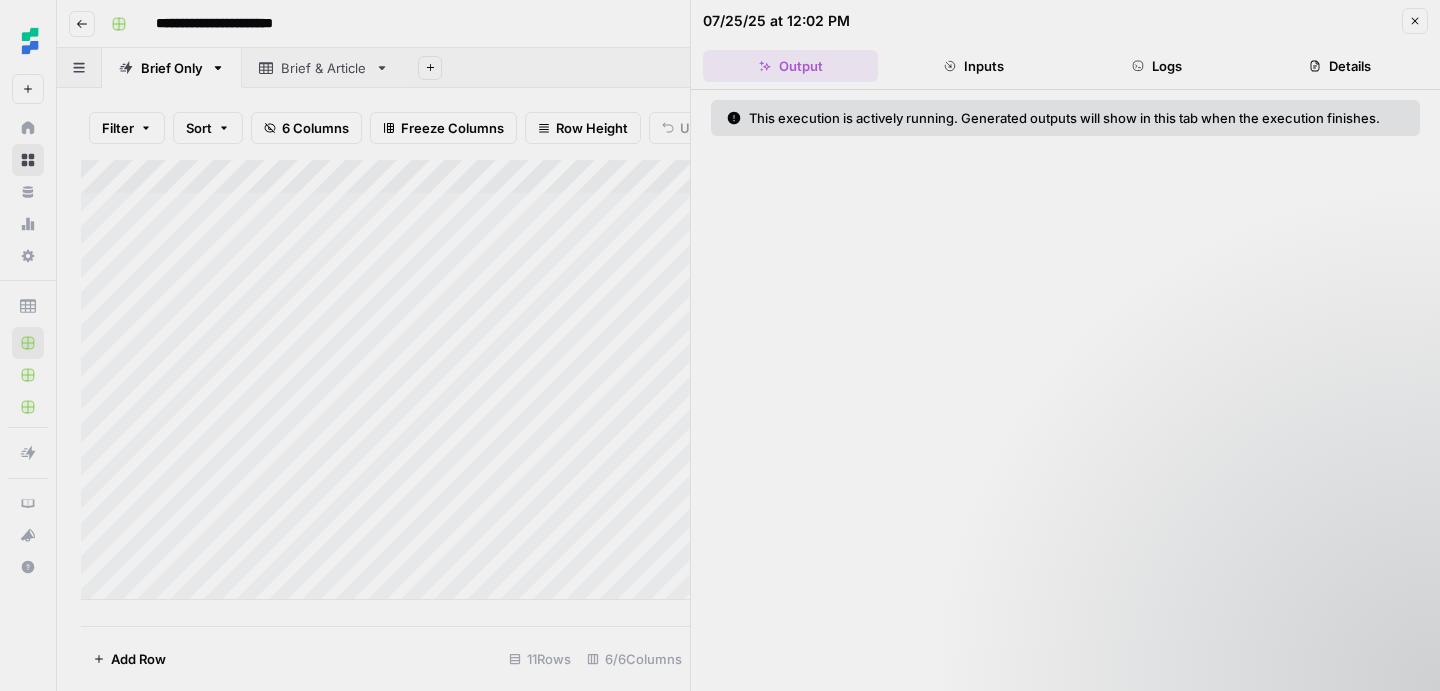 click on "Inputs" at bounding box center (973, 66) 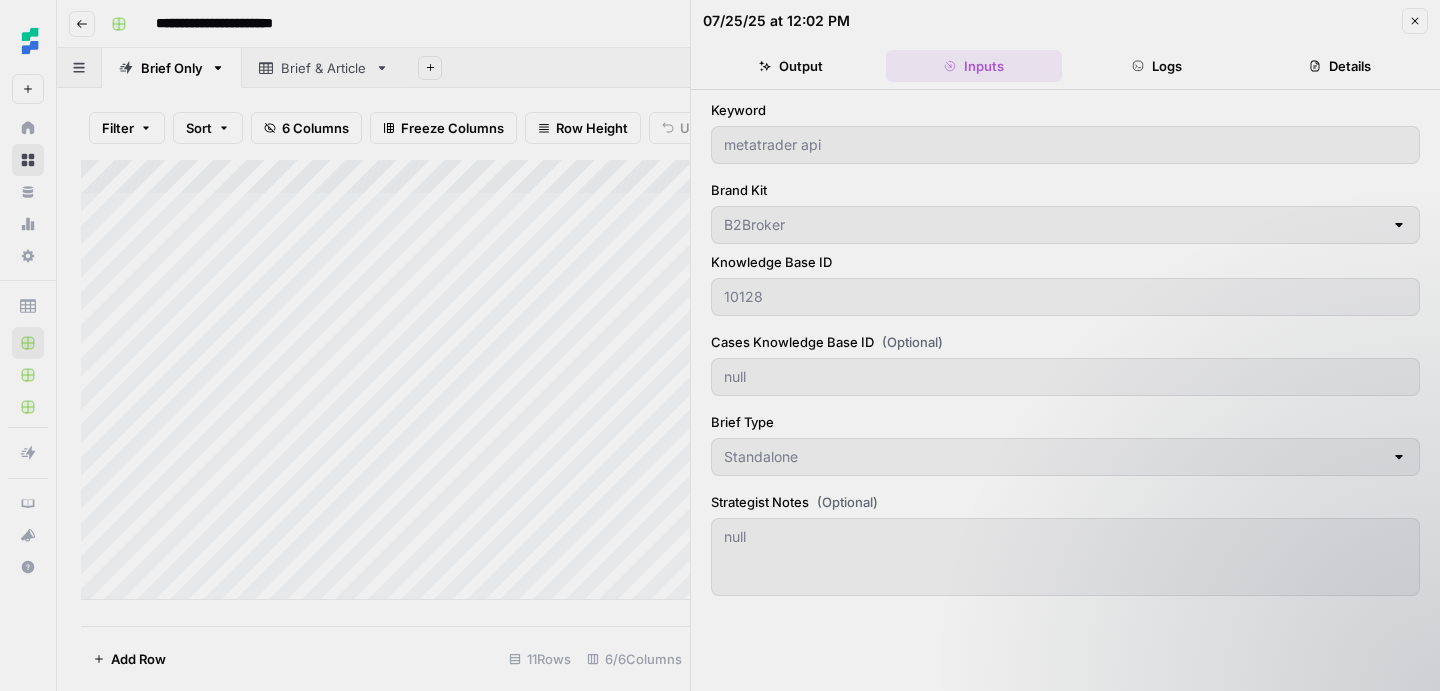 click on "Logs" at bounding box center [1157, 66] 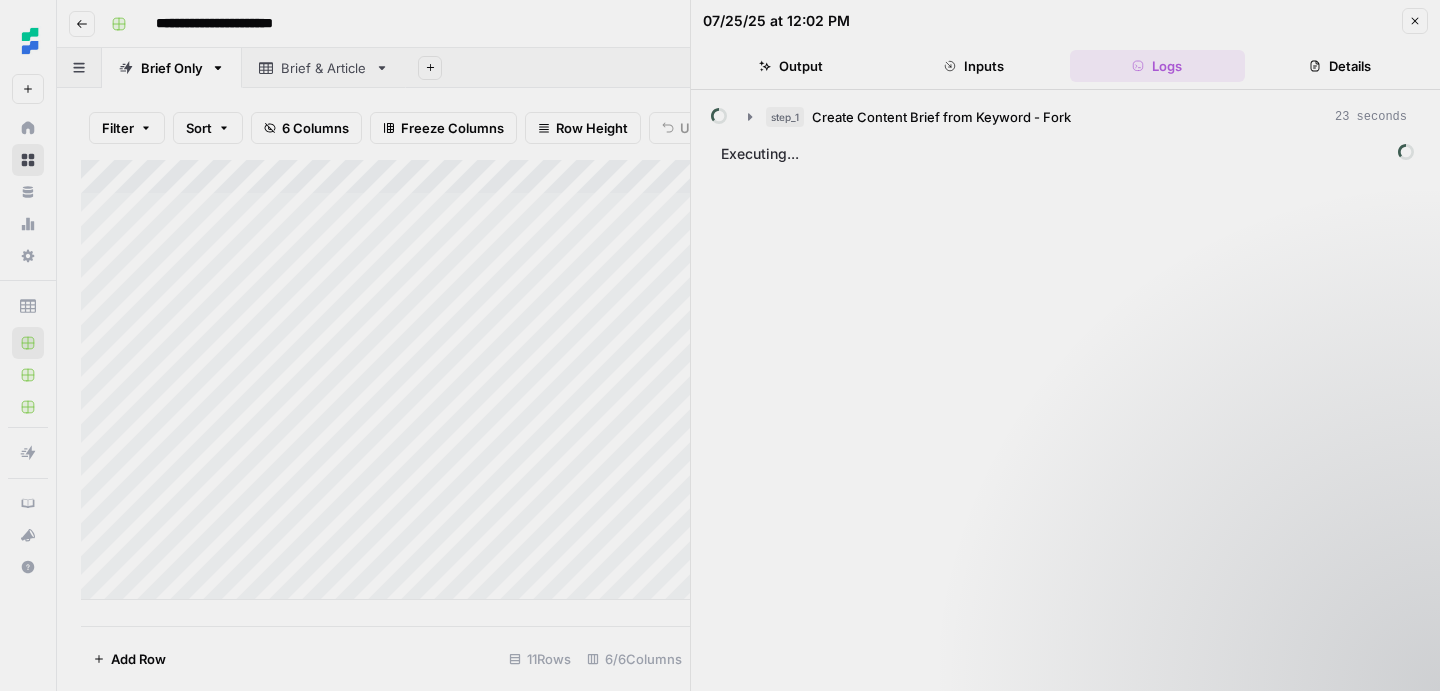 click on "Details" at bounding box center (1340, 66) 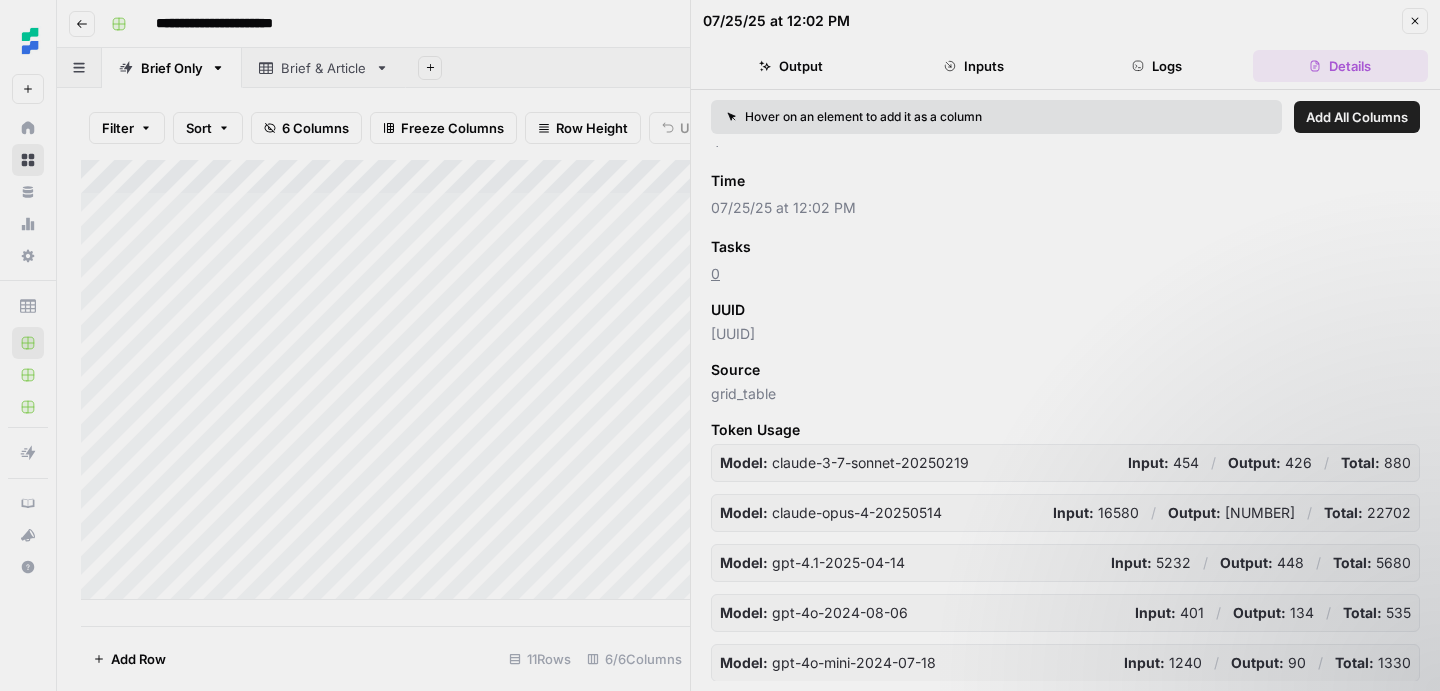 scroll, scrollTop: 0, scrollLeft: 0, axis: both 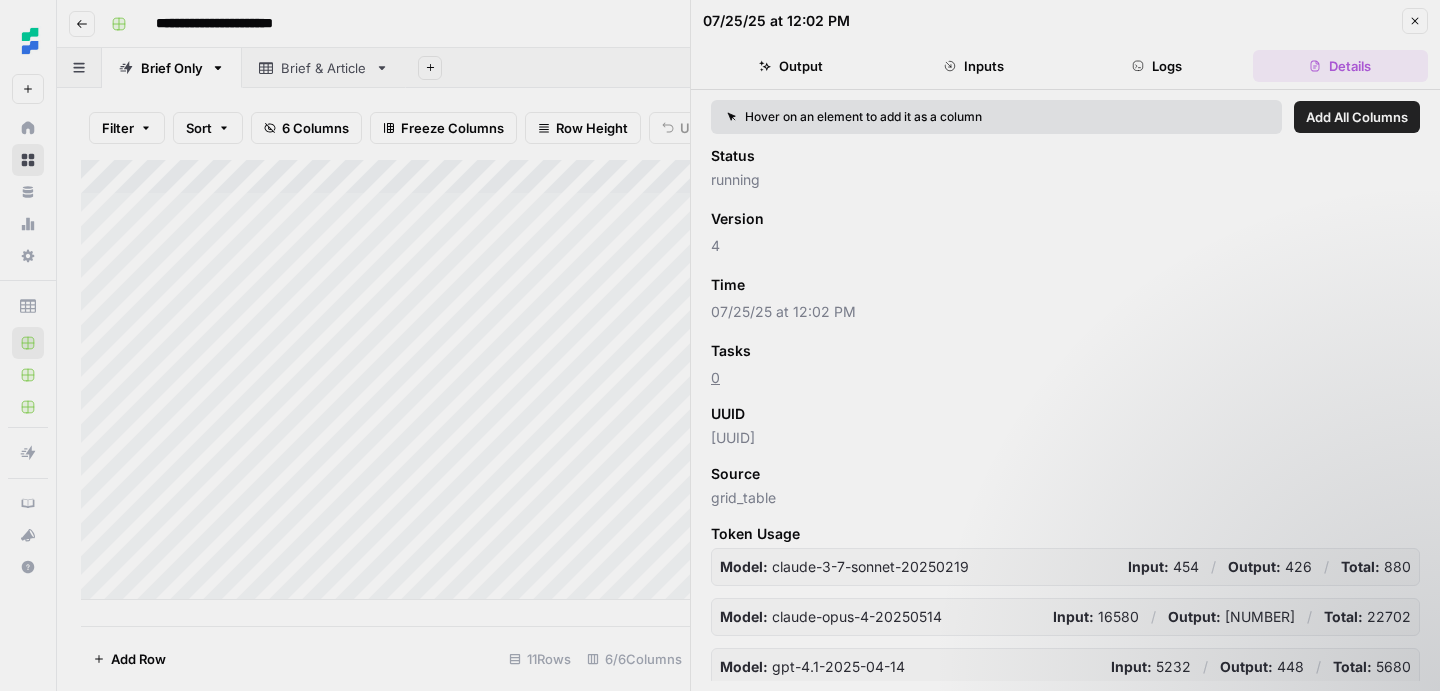 click on "Logs" at bounding box center (1157, 66) 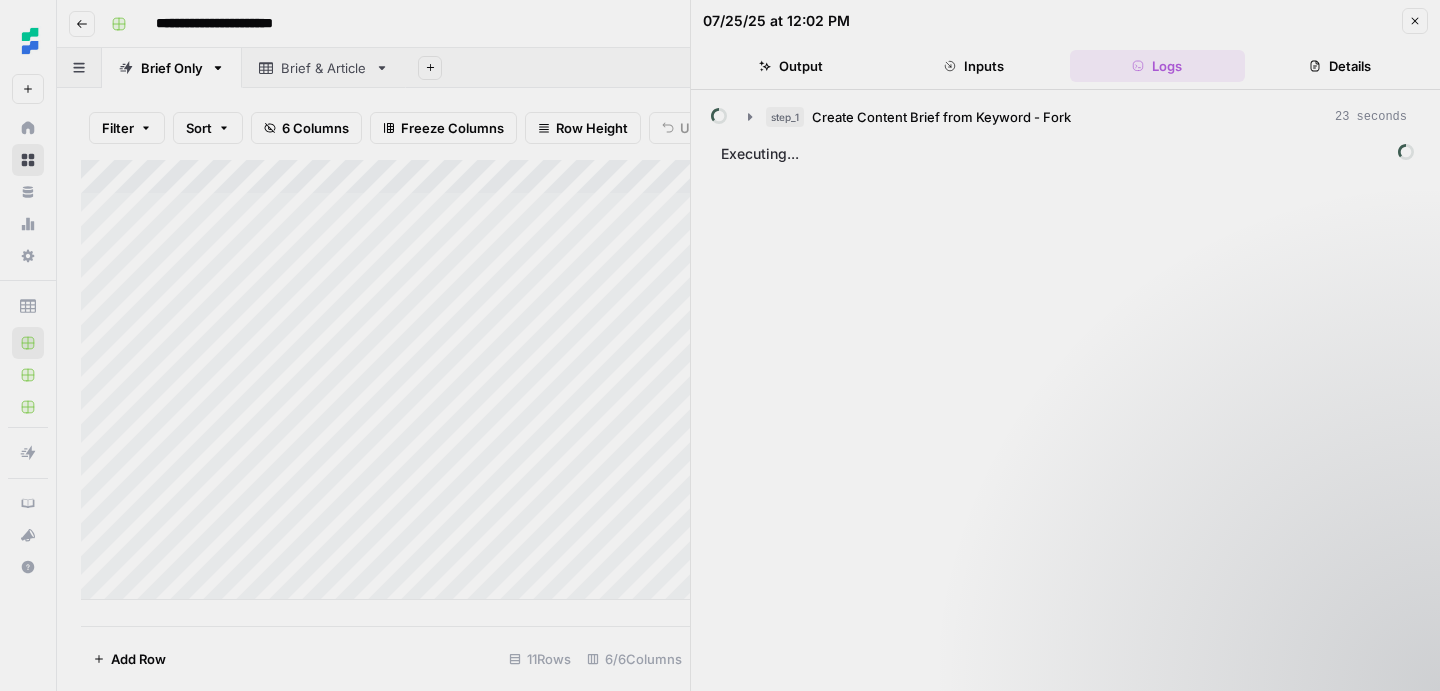 click on "Inputs" at bounding box center (973, 66) 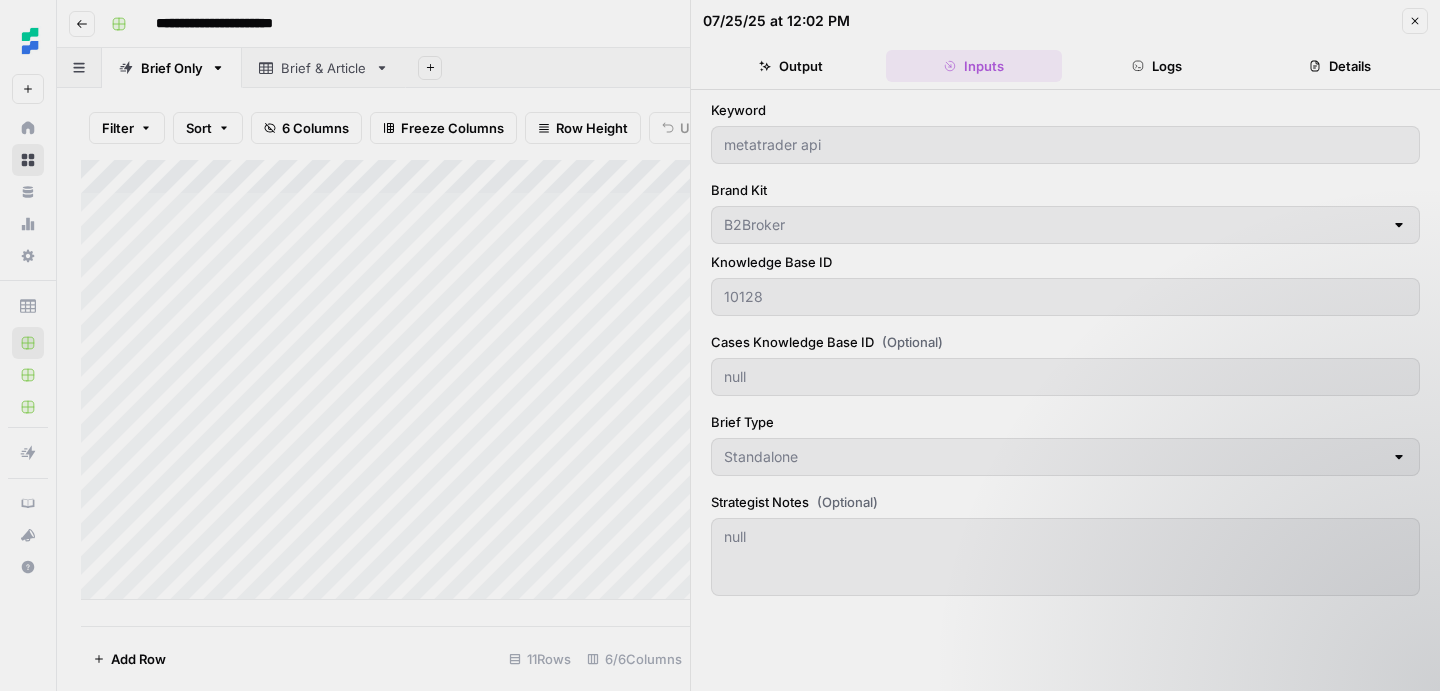 click on "Output" at bounding box center (790, 66) 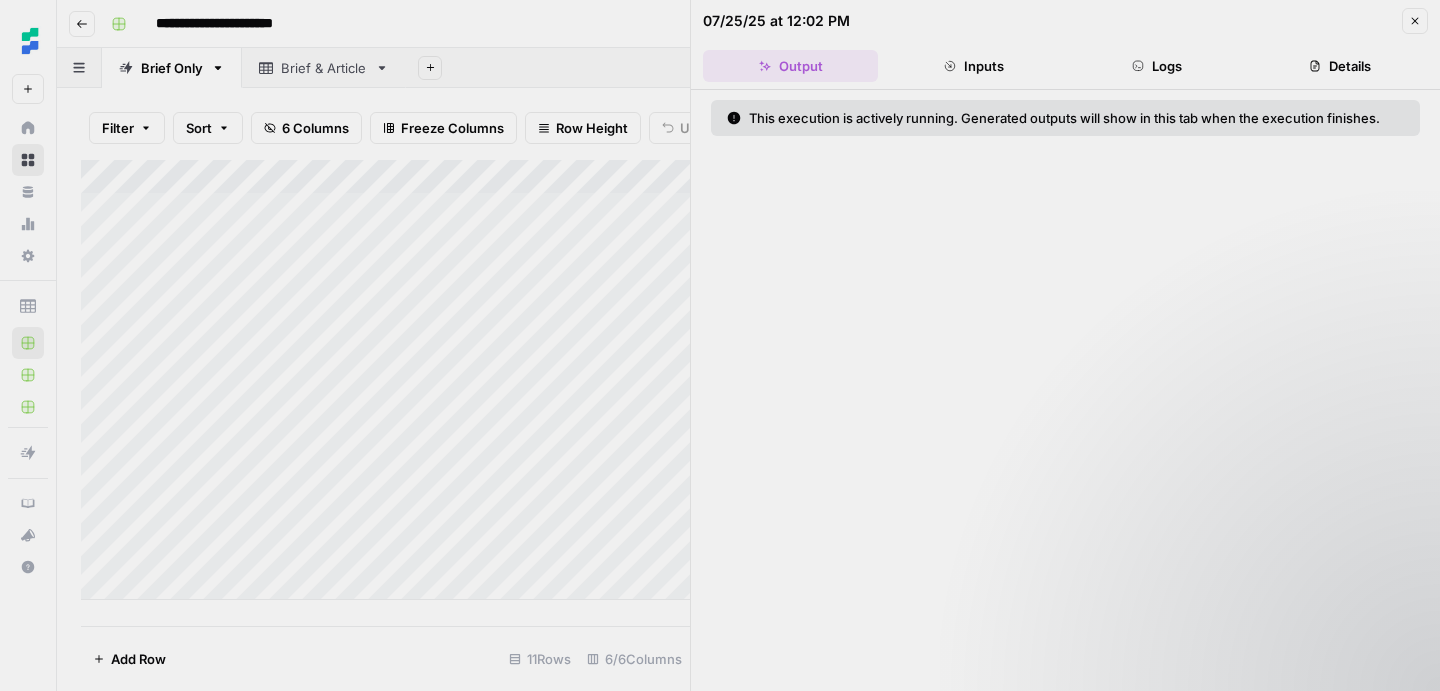 click 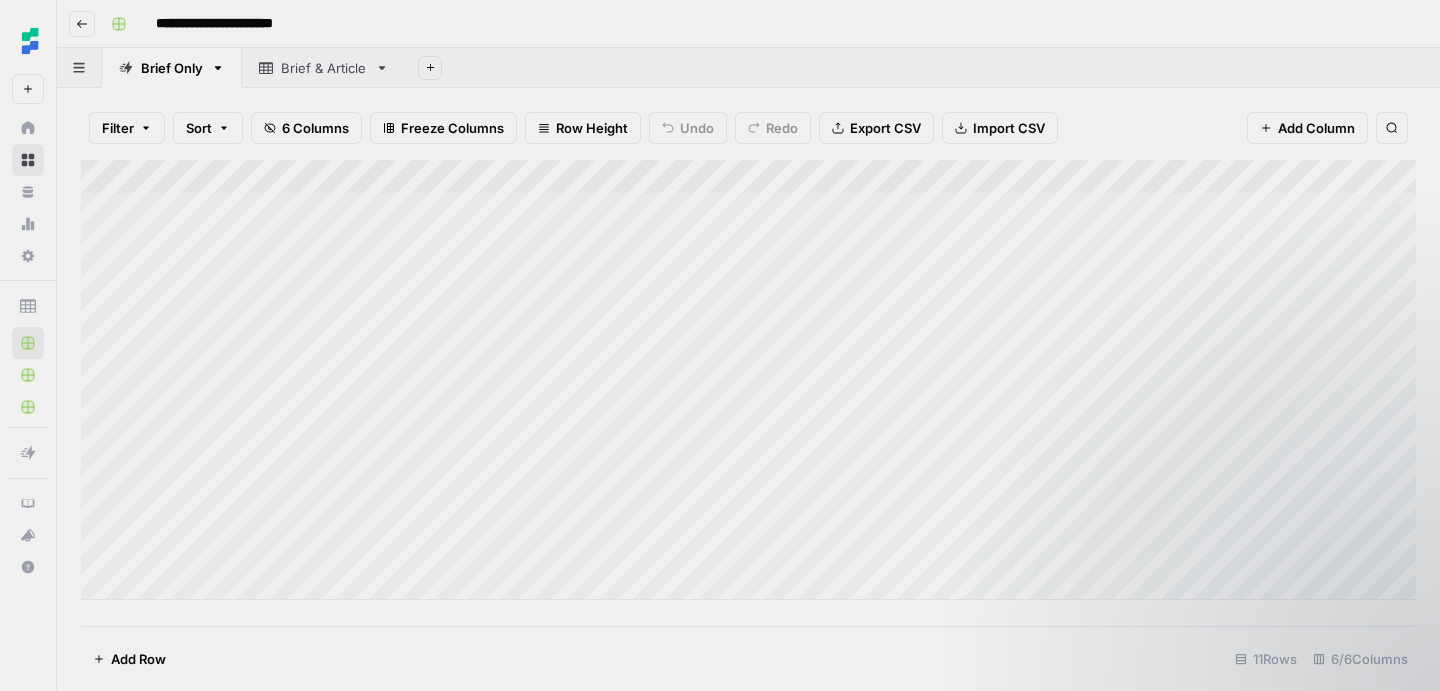 click on "Add Column" at bounding box center (748, 380) 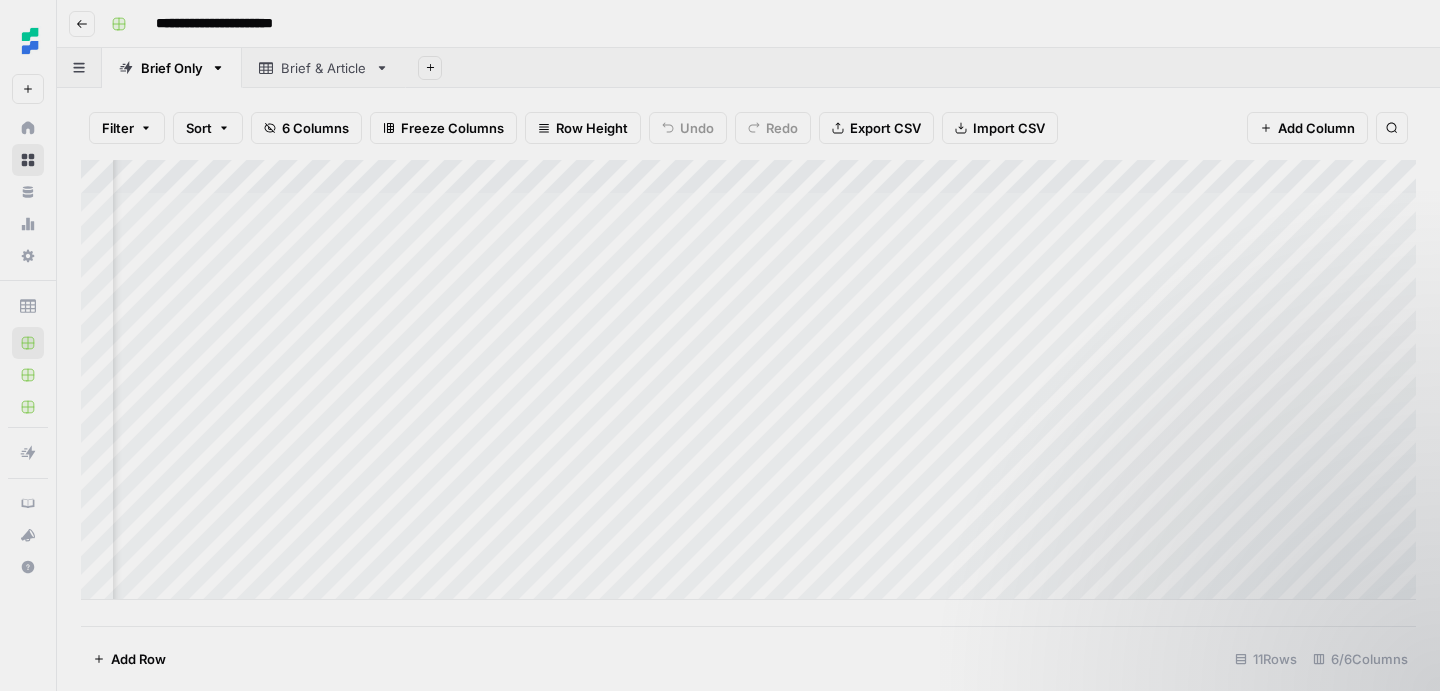 scroll, scrollTop: 0, scrollLeft: 255, axis: horizontal 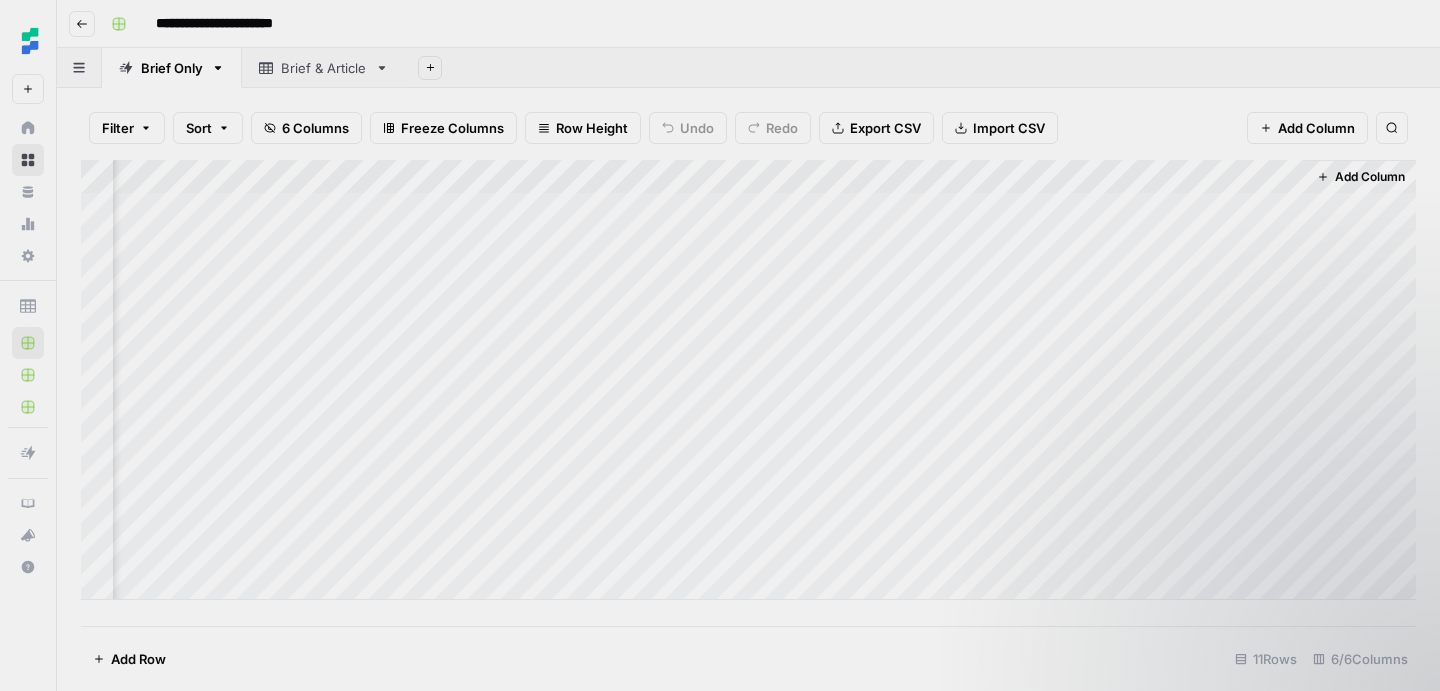 click on "Add Column" at bounding box center [748, 380] 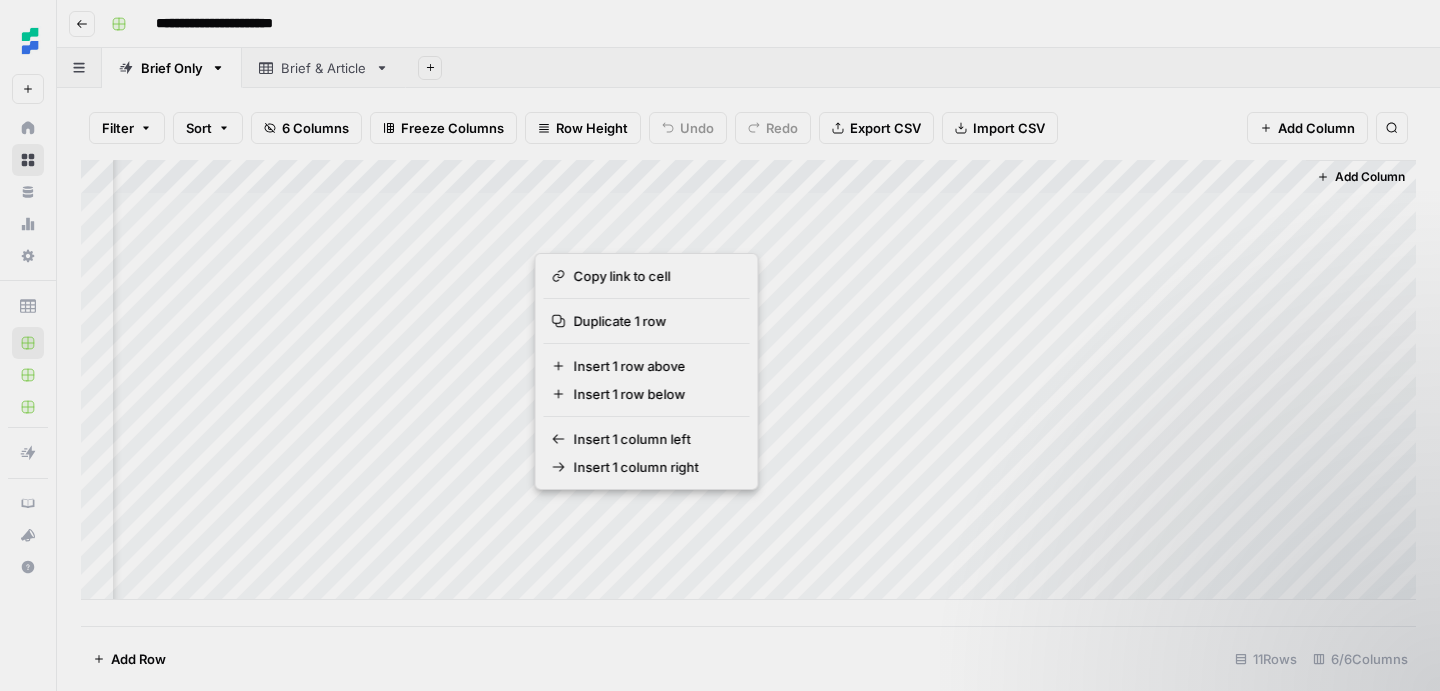click at bounding box center (740, 515) 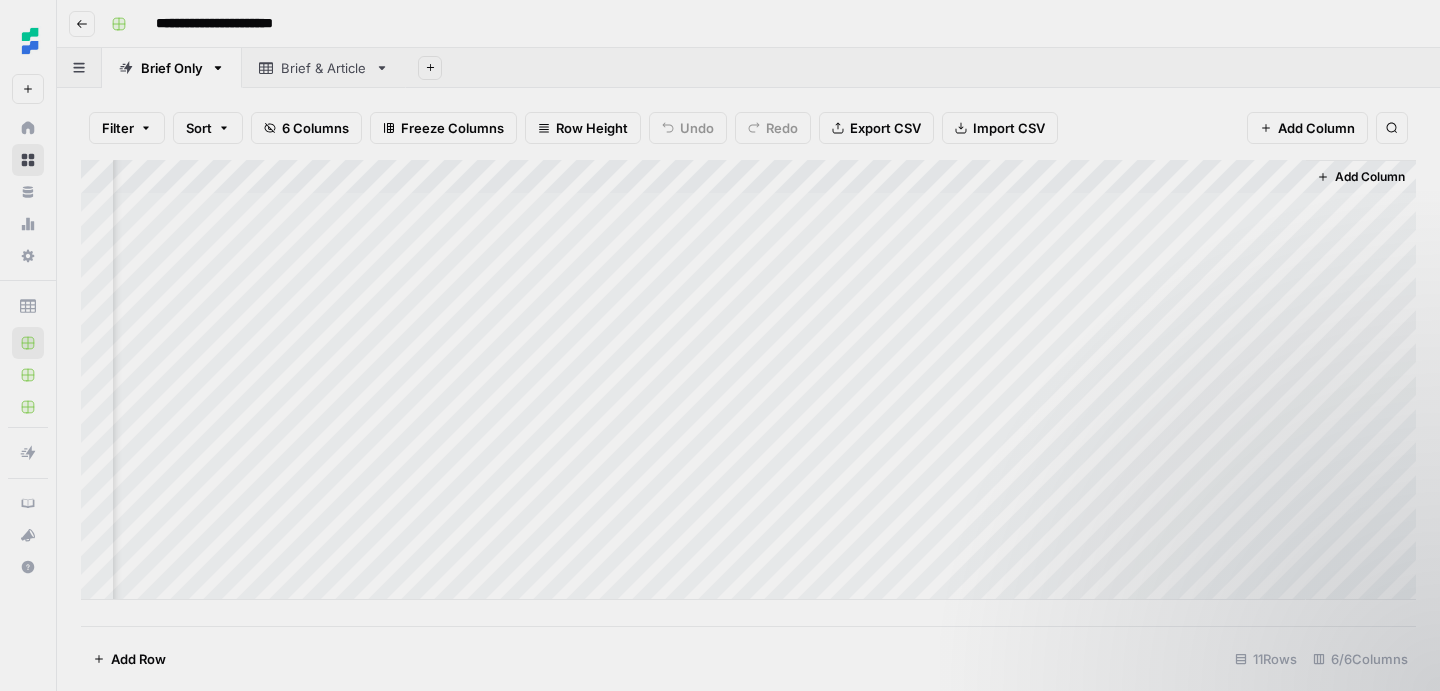 click on "**********" at bounding box center (761, 24) 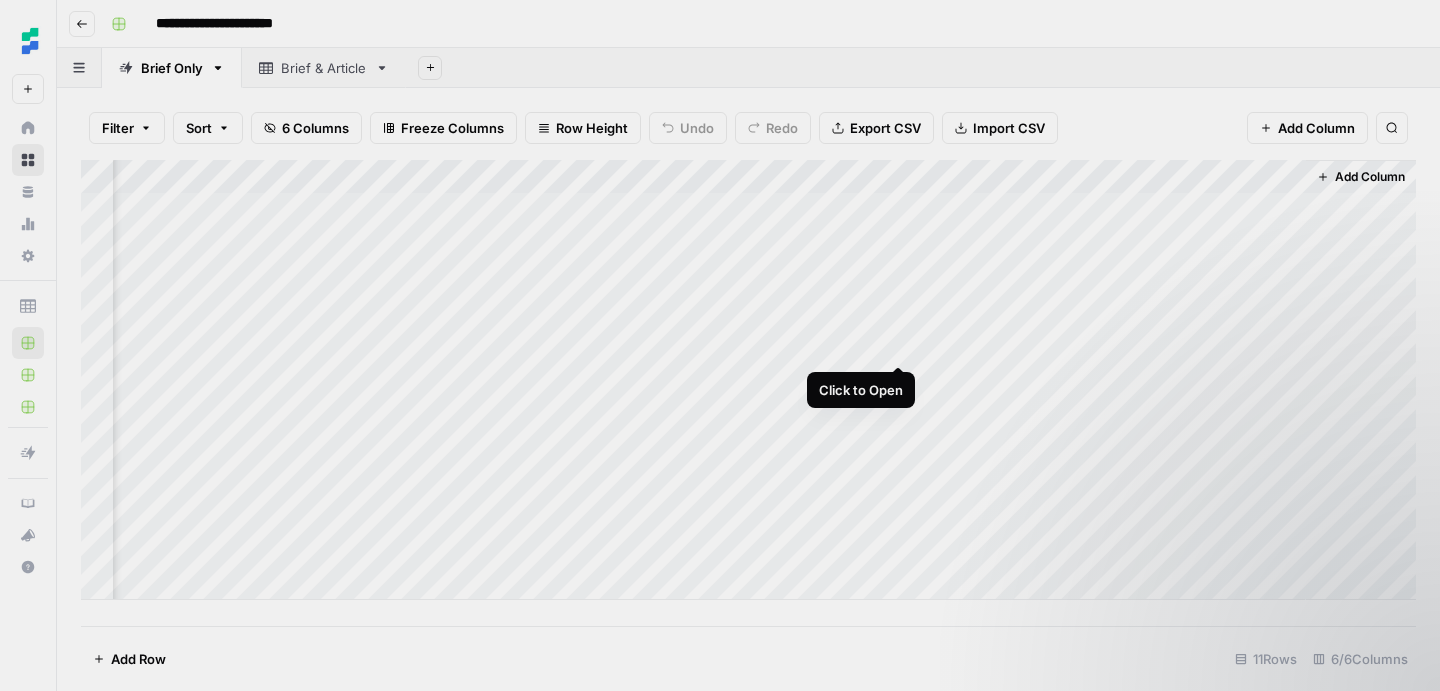 click on "Add Column" at bounding box center (748, 380) 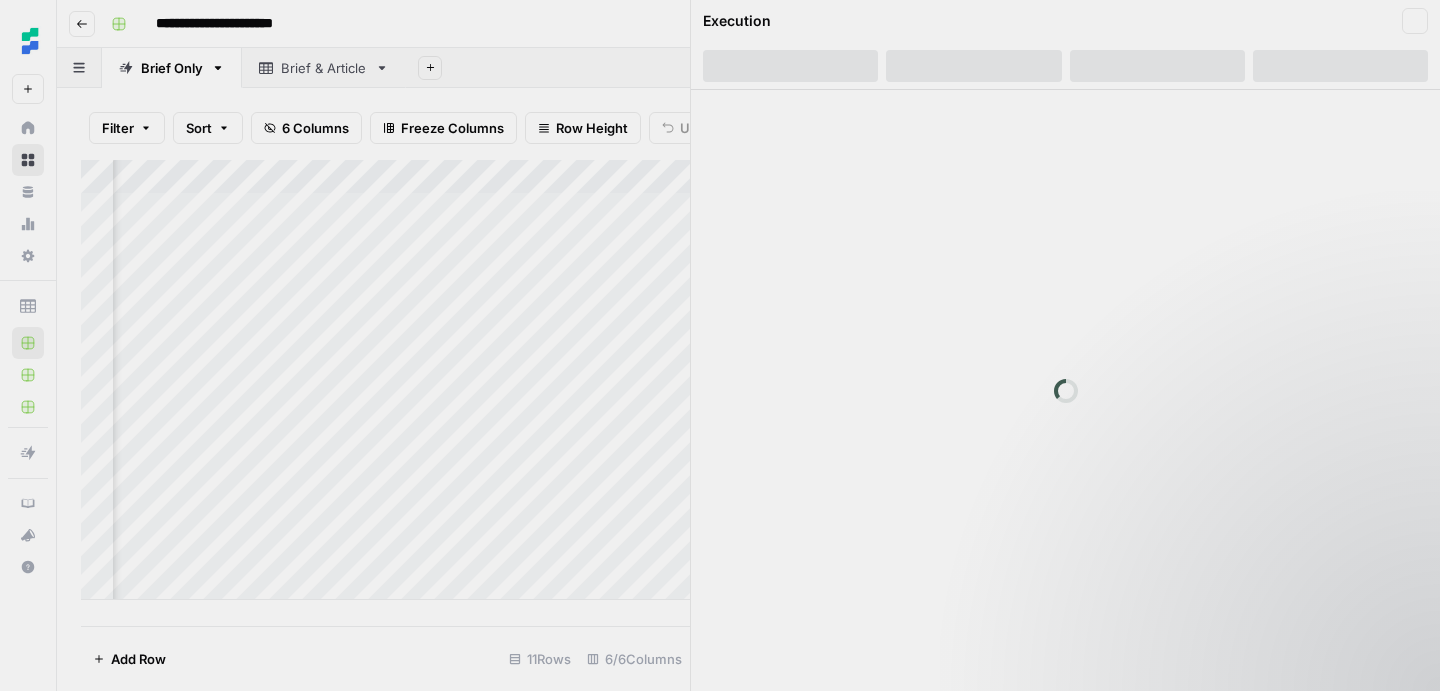scroll, scrollTop: 0, scrollLeft: 247, axis: horizontal 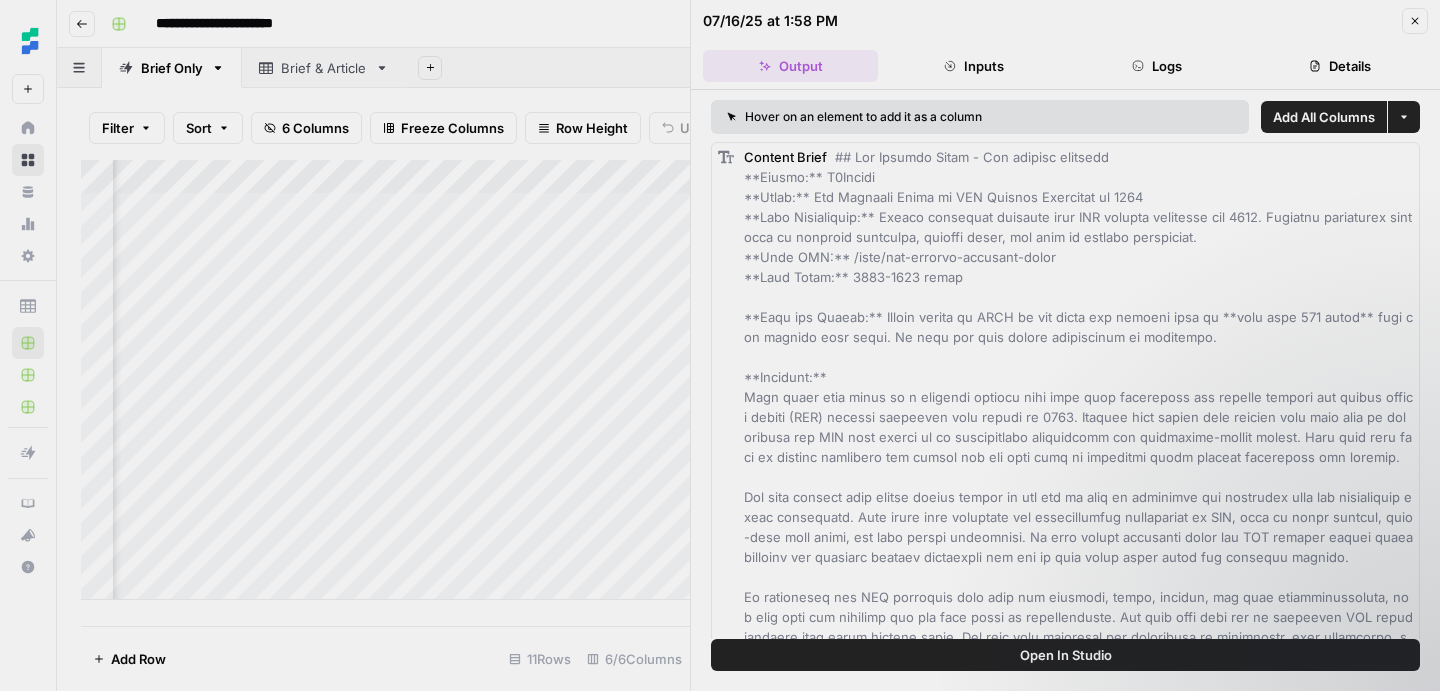 click 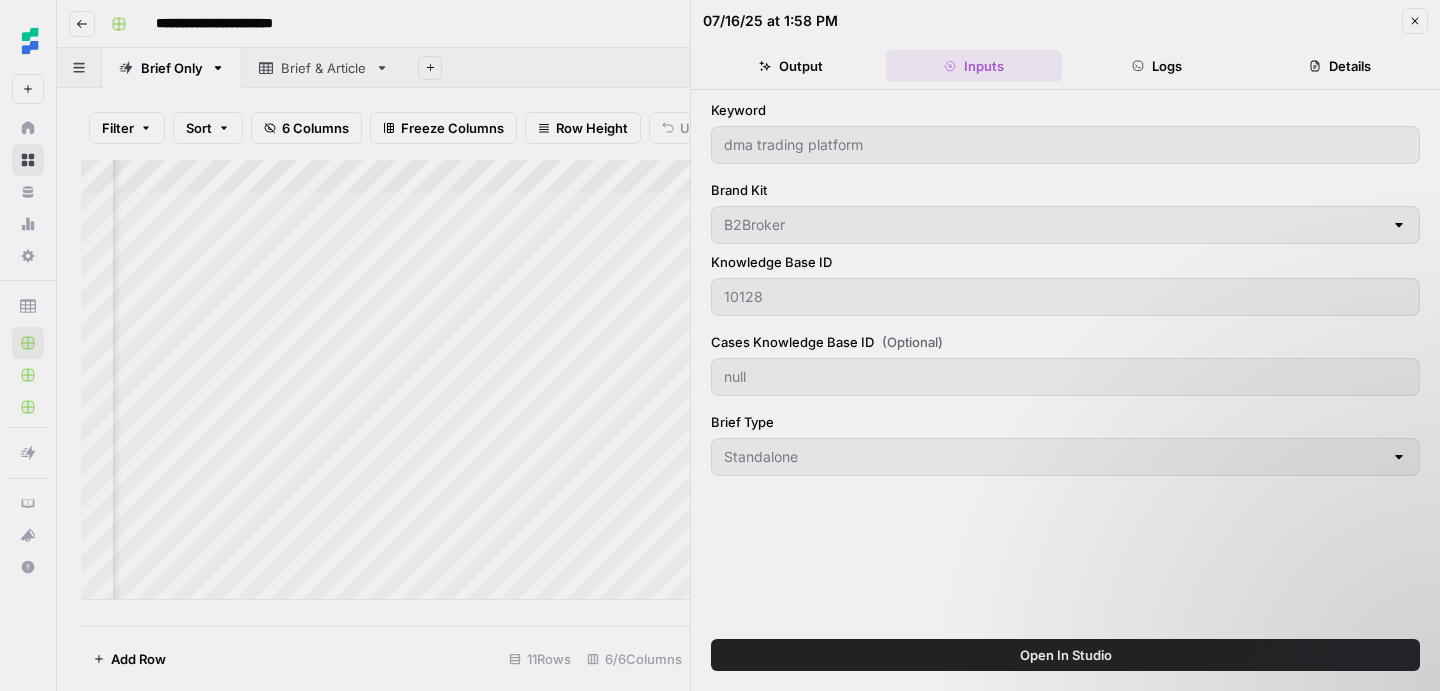 click on "Details" at bounding box center (1340, 66) 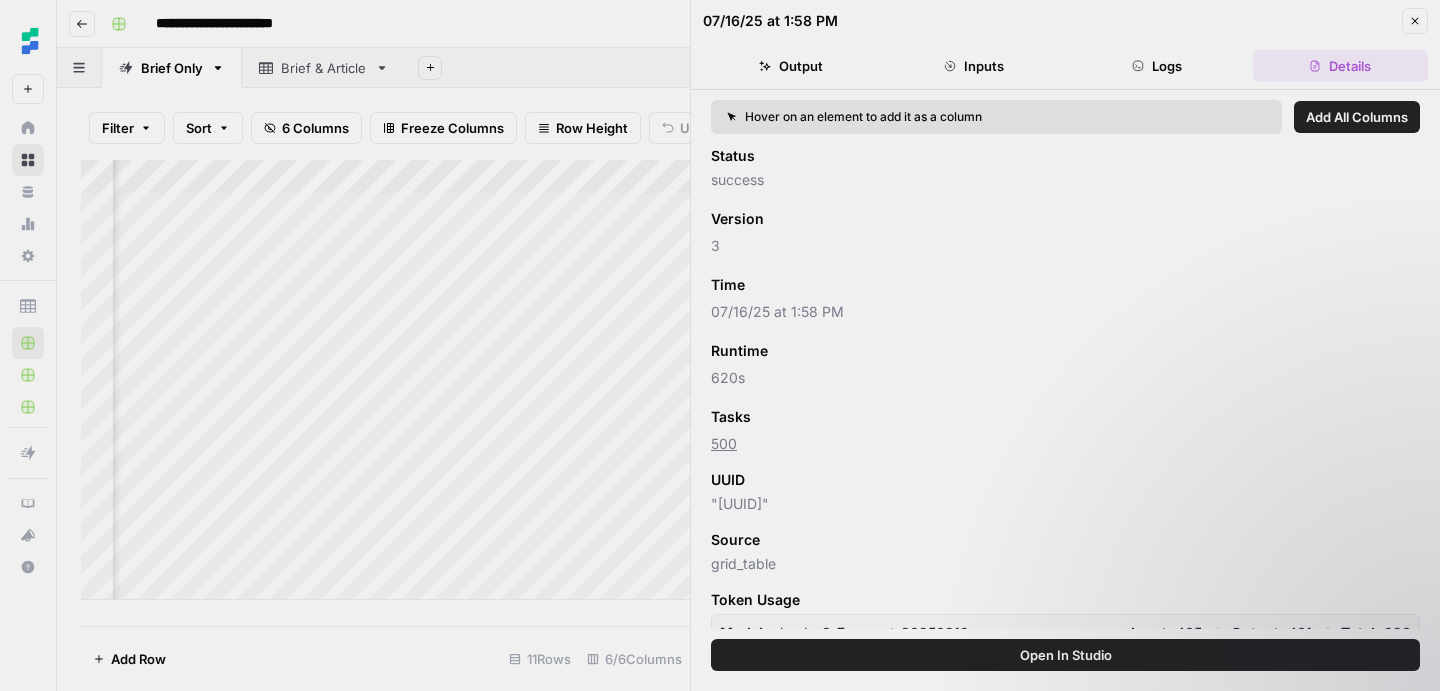 click on "Logs" at bounding box center [1157, 66] 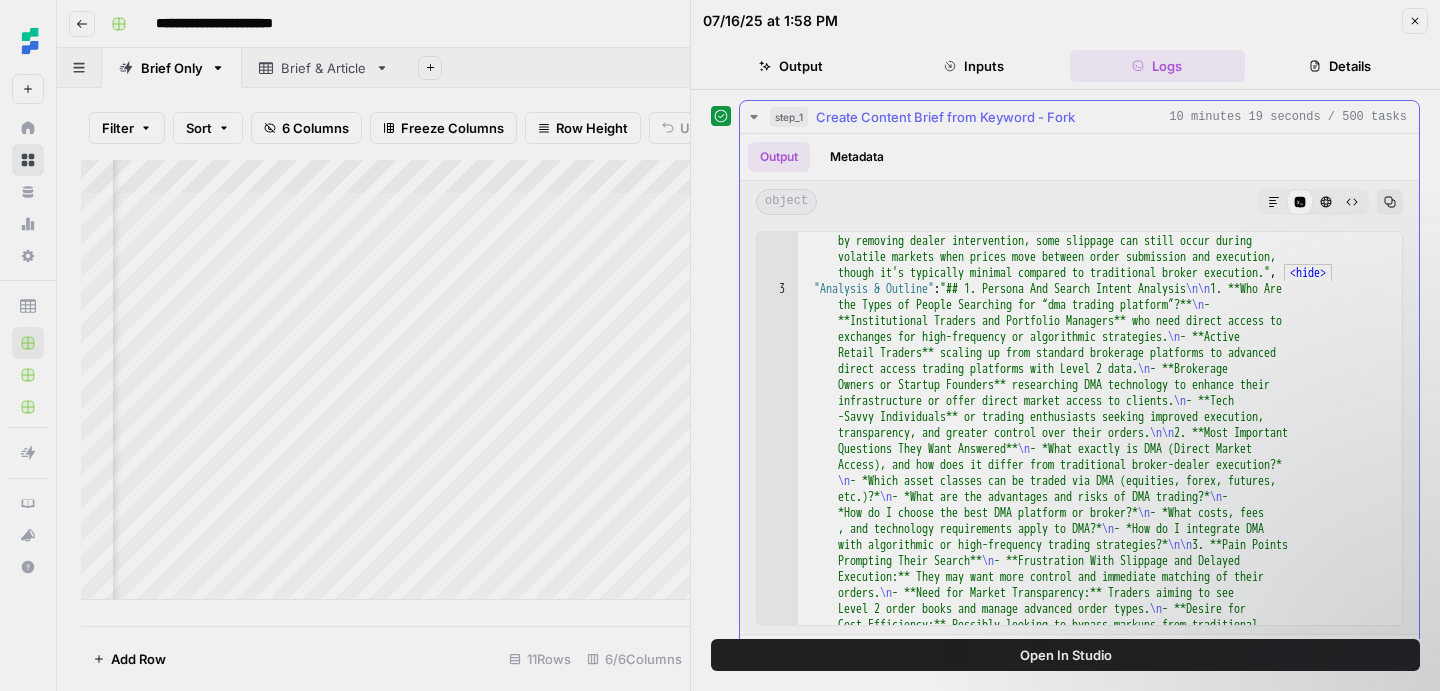 scroll, scrollTop: 8118, scrollLeft: 0, axis: vertical 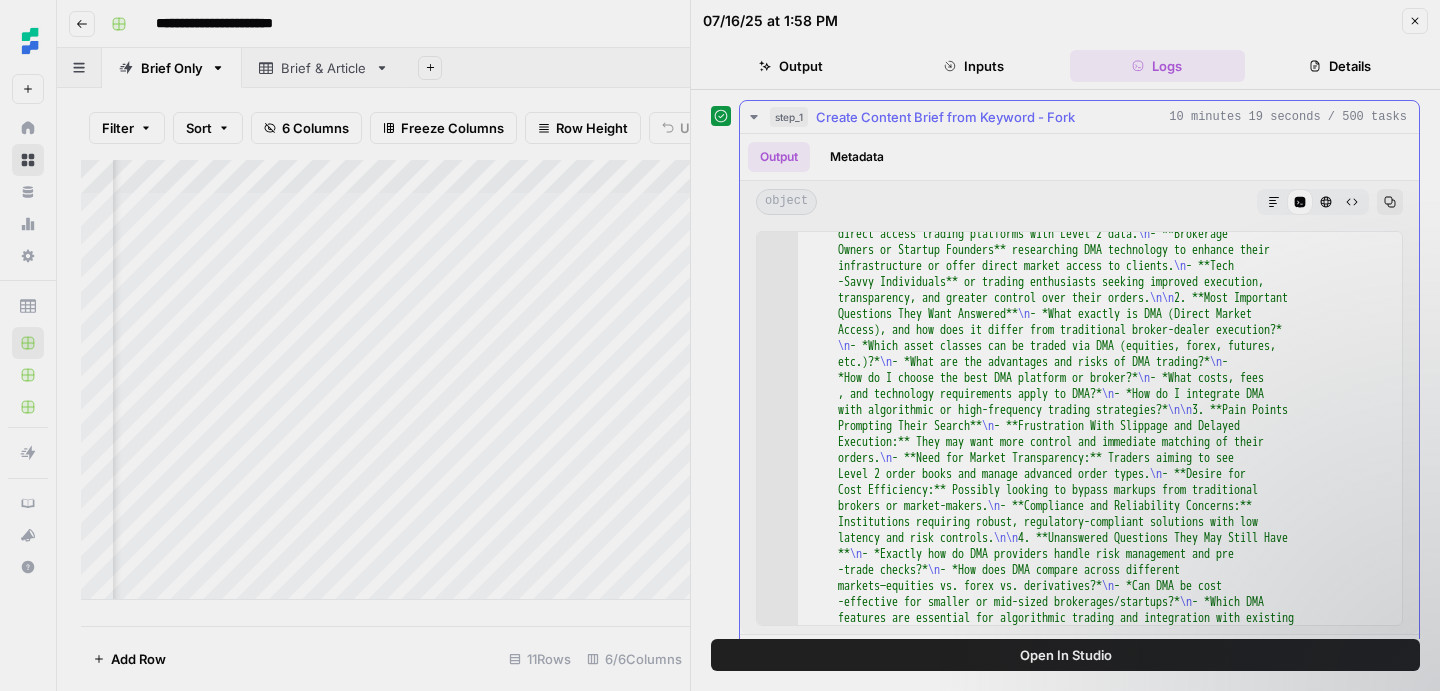 click on "Metadata" at bounding box center [857, 157] 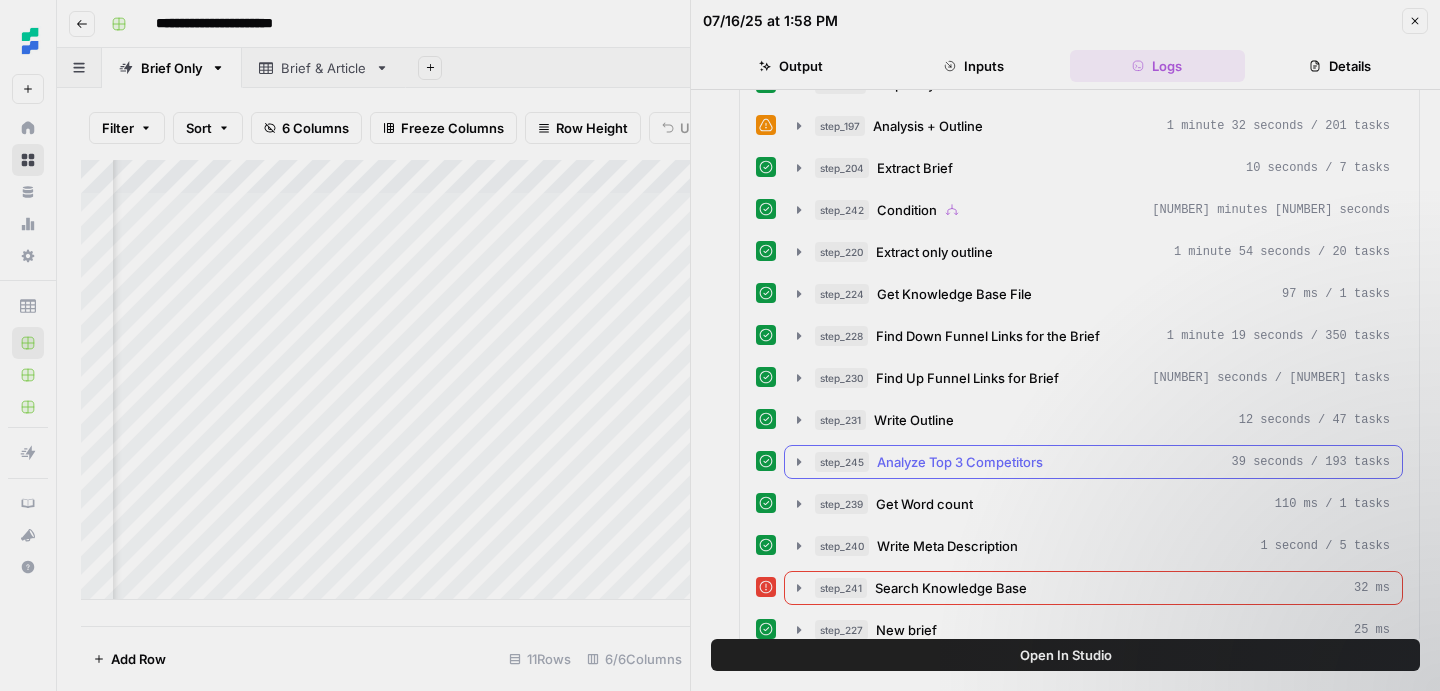 scroll, scrollTop: 604, scrollLeft: 0, axis: vertical 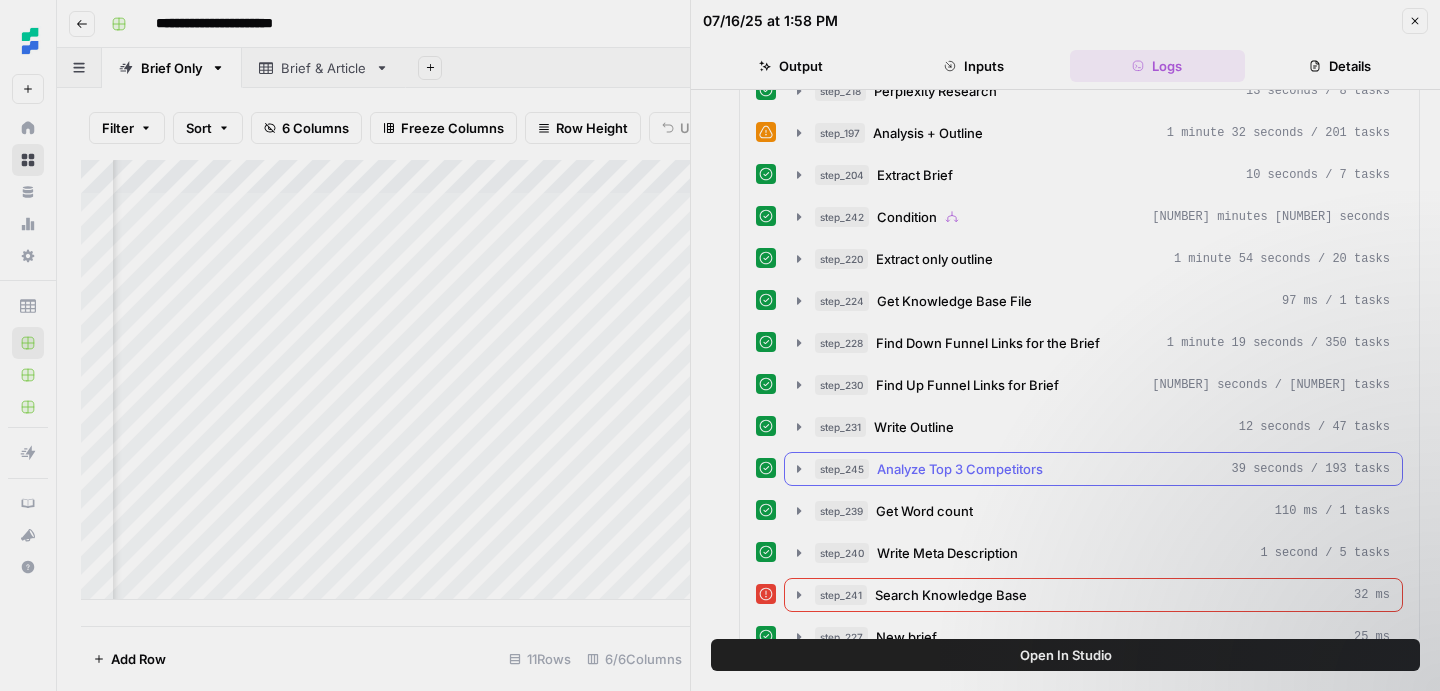 click 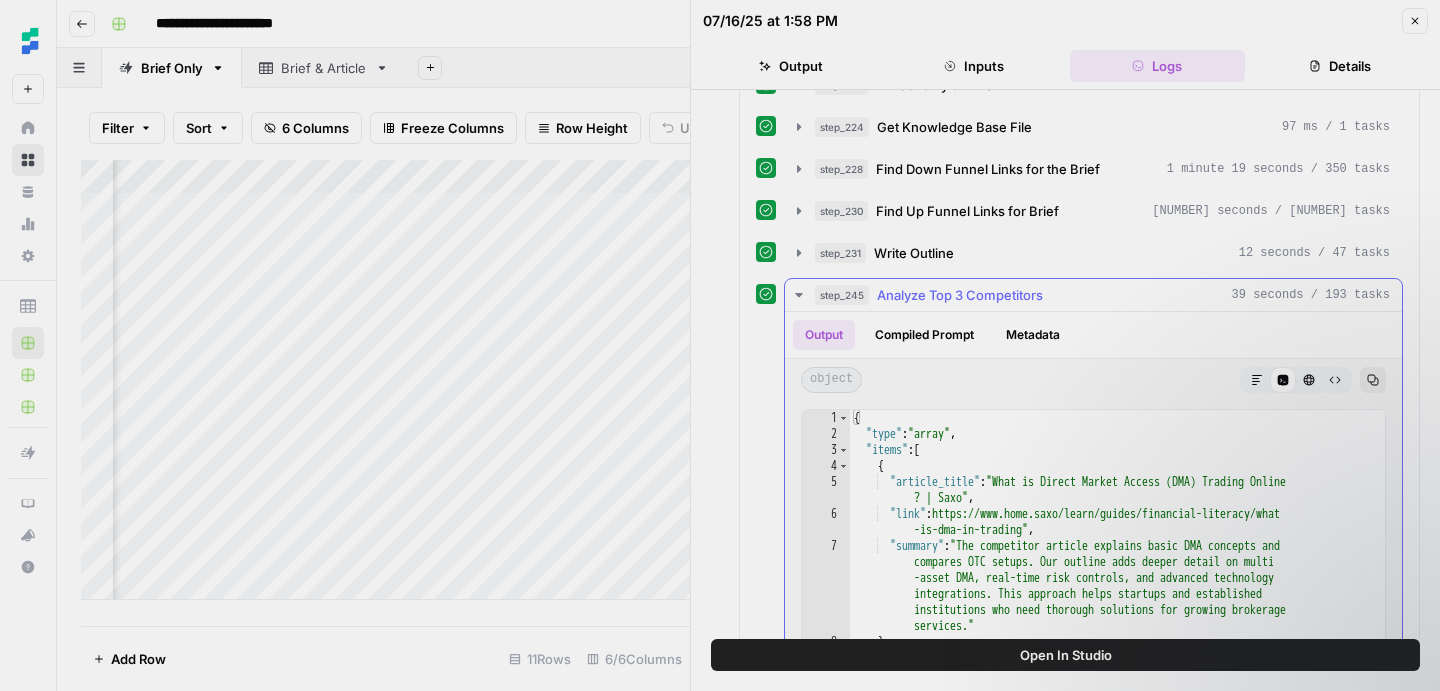 scroll, scrollTop: 789, scrollLeft: 0, axis: vertical 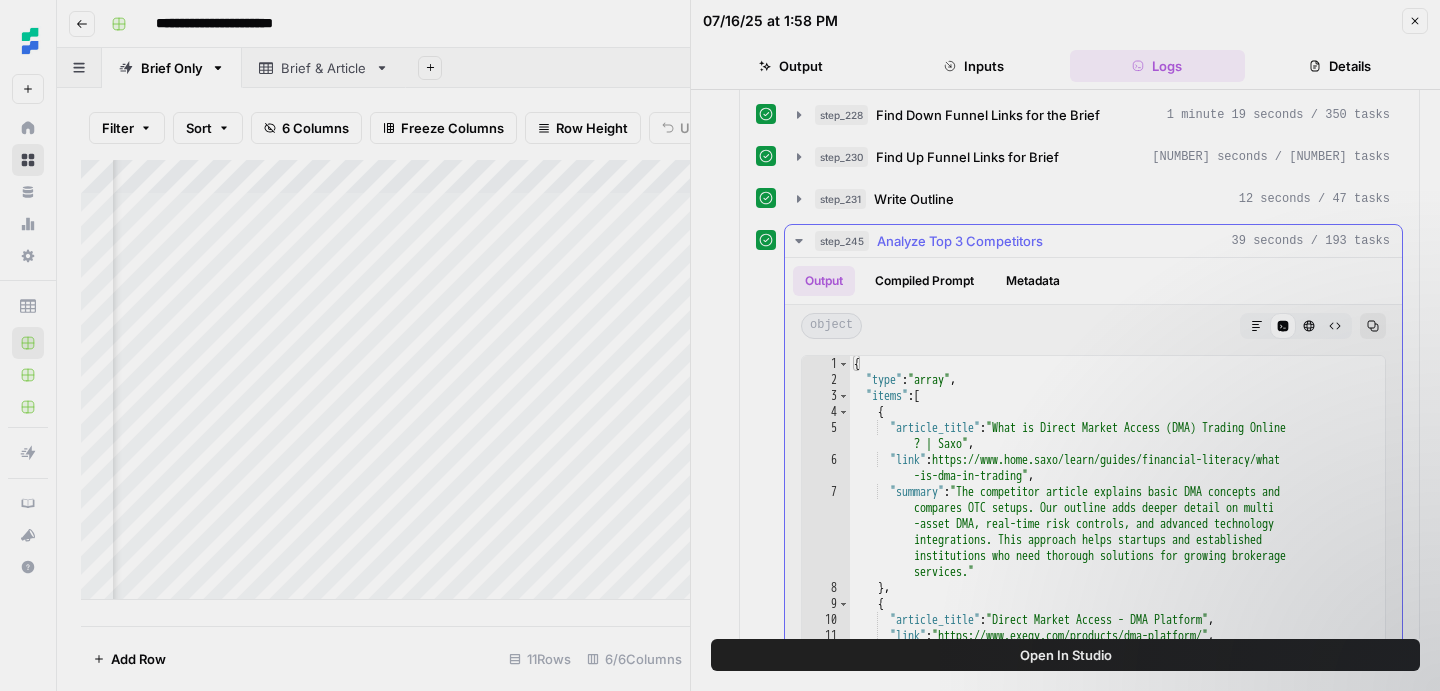 click 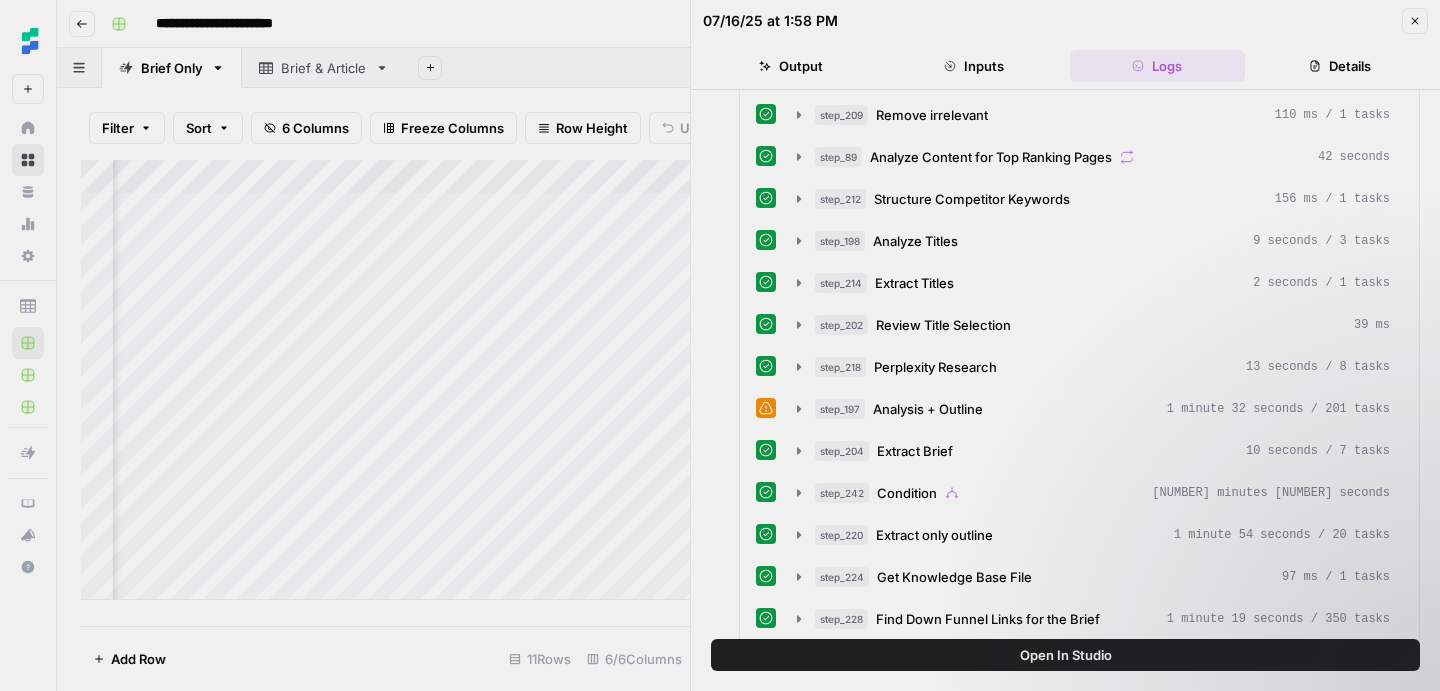 scroll, scrollTop: 0, scrollLeft: 0, axis: both 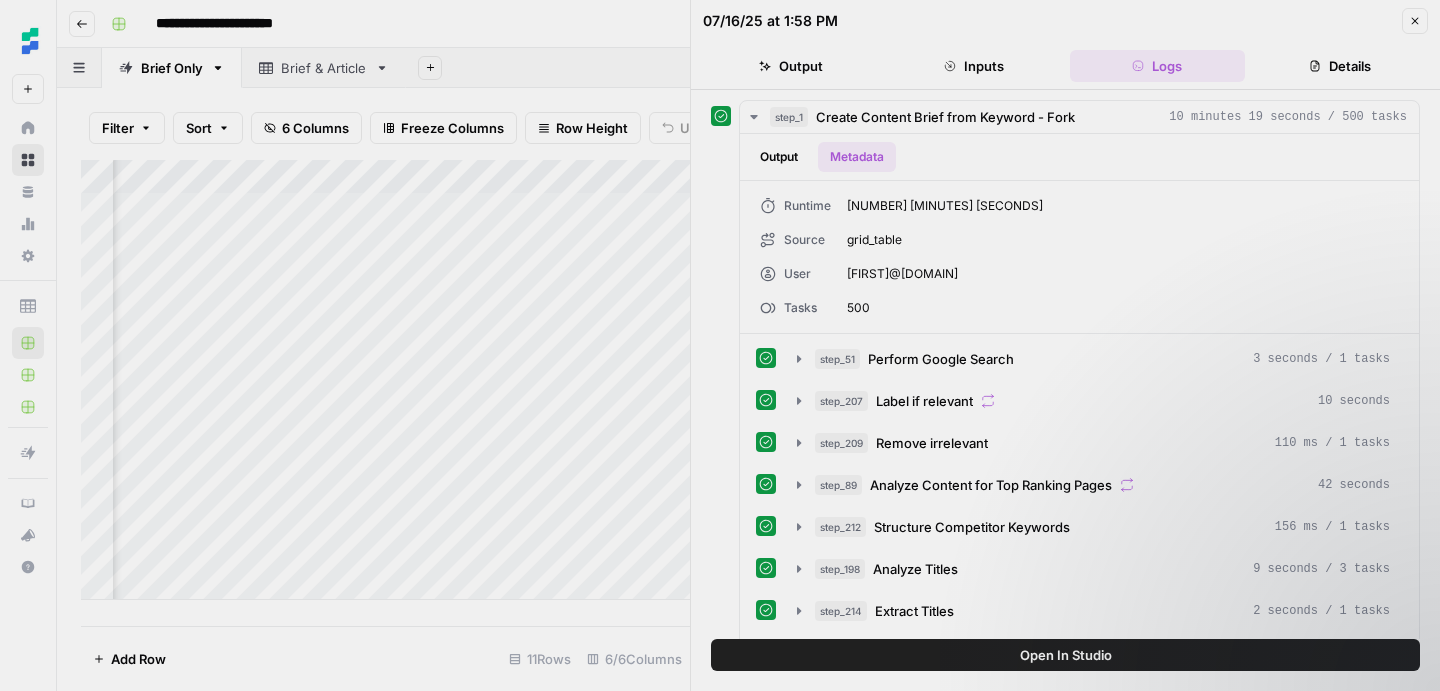 click on "Close" at bounding box center [1415, 21] 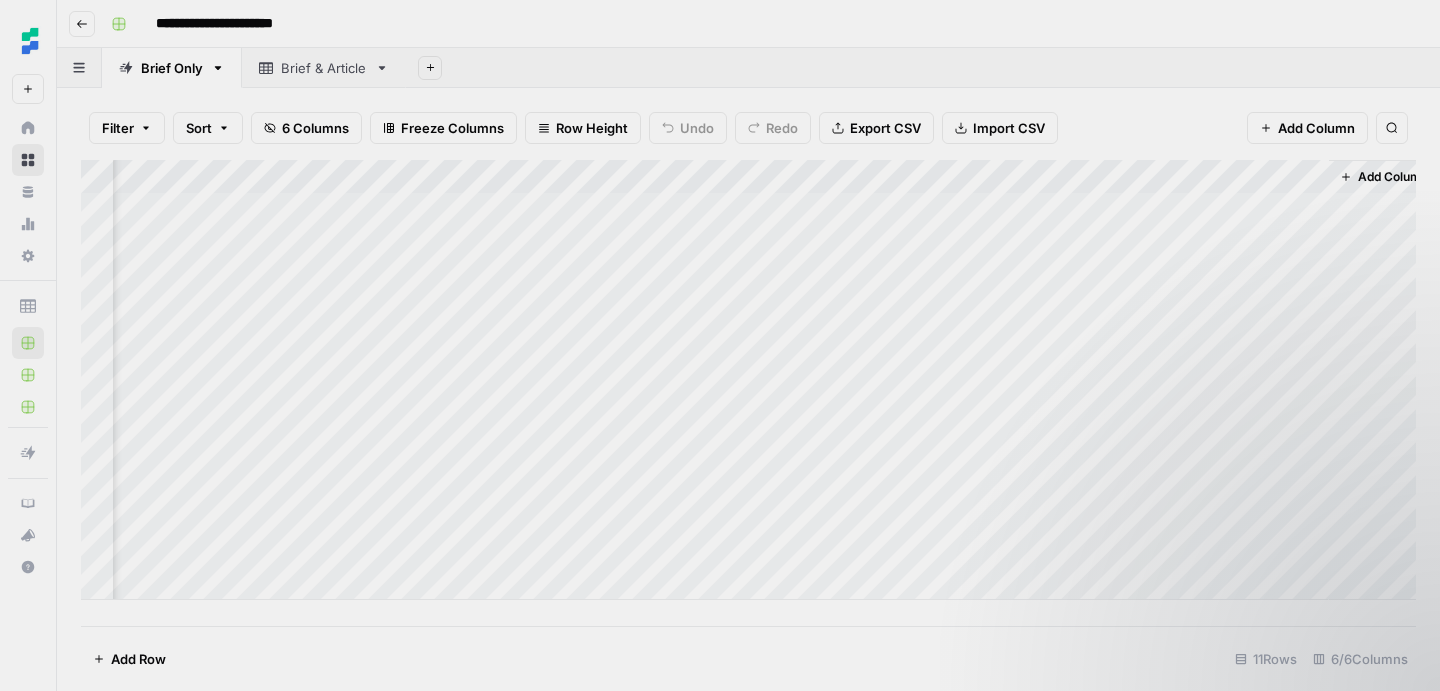 scroll, scrollTop: 0, scrollLeft: 0, axis: both 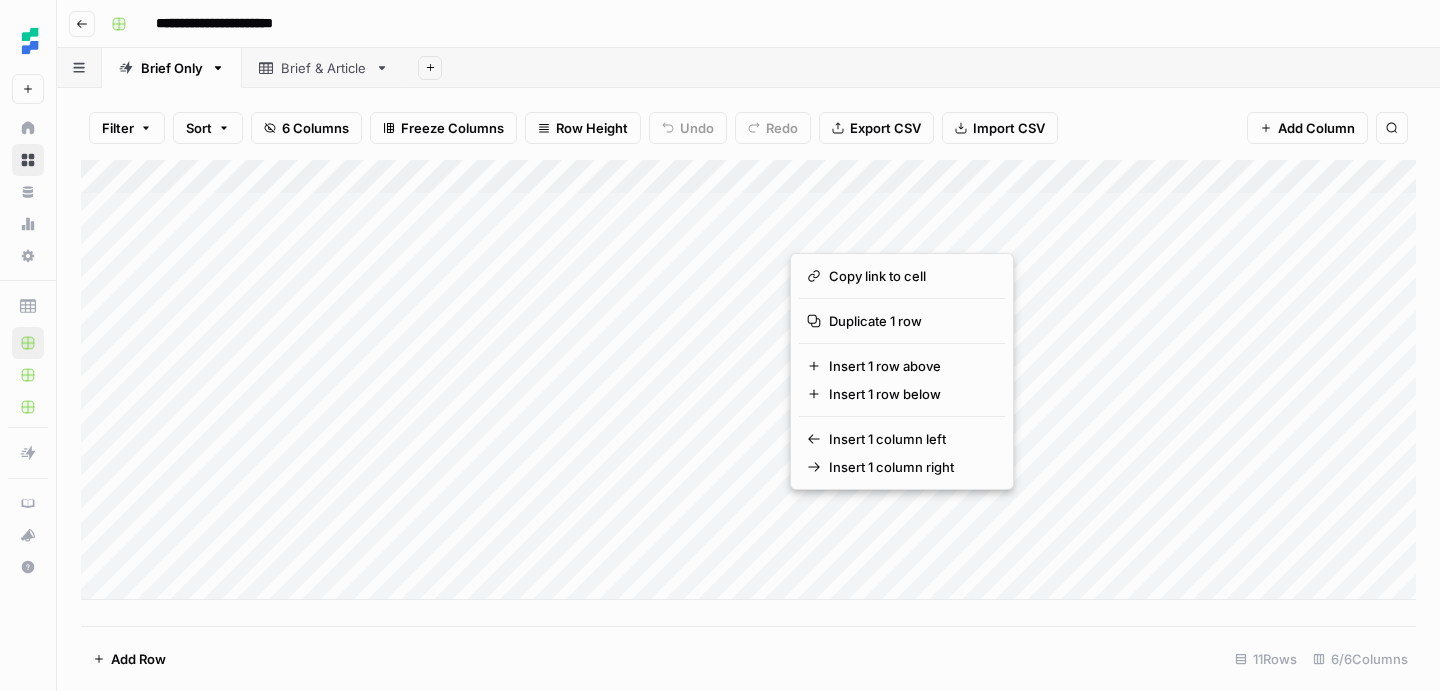 click at bounding box center (995, 515) 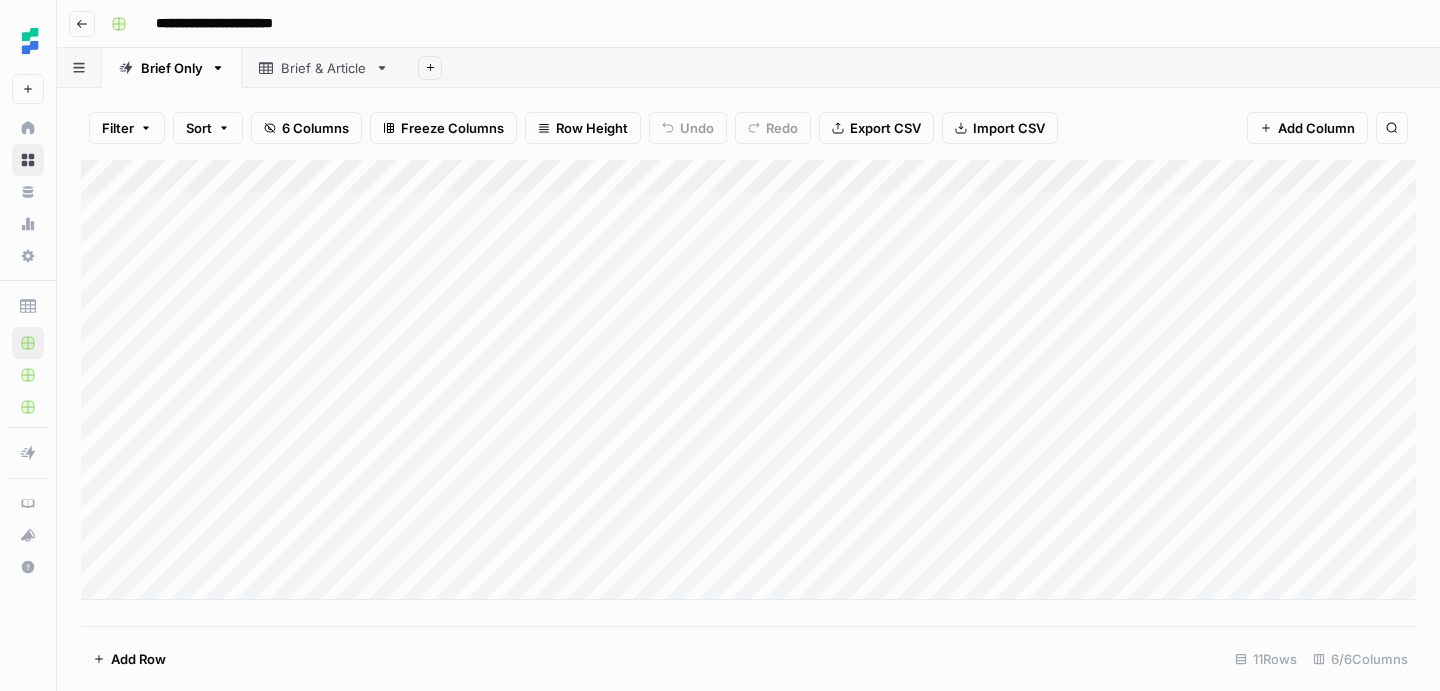 click on "**********" at bounding box center (761, 24) 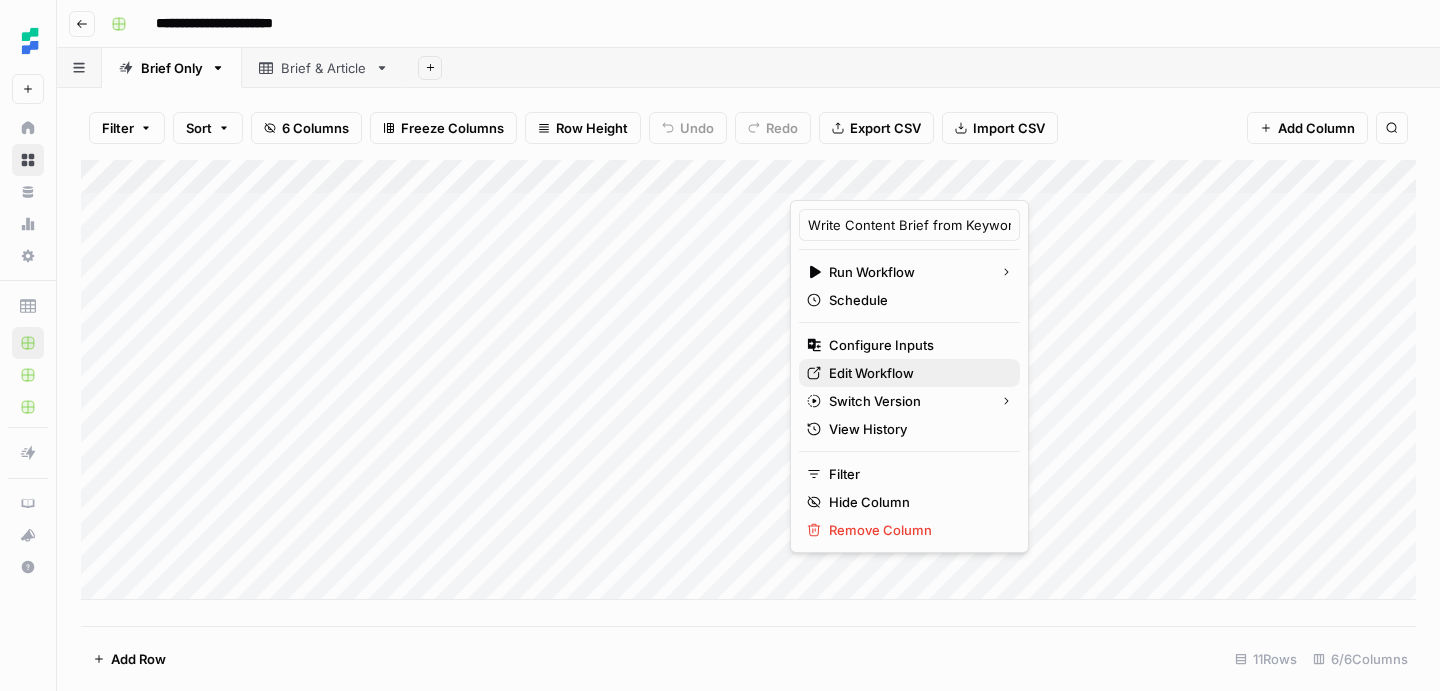 click on "Edit Workflow" at bounding box center (916, 373) 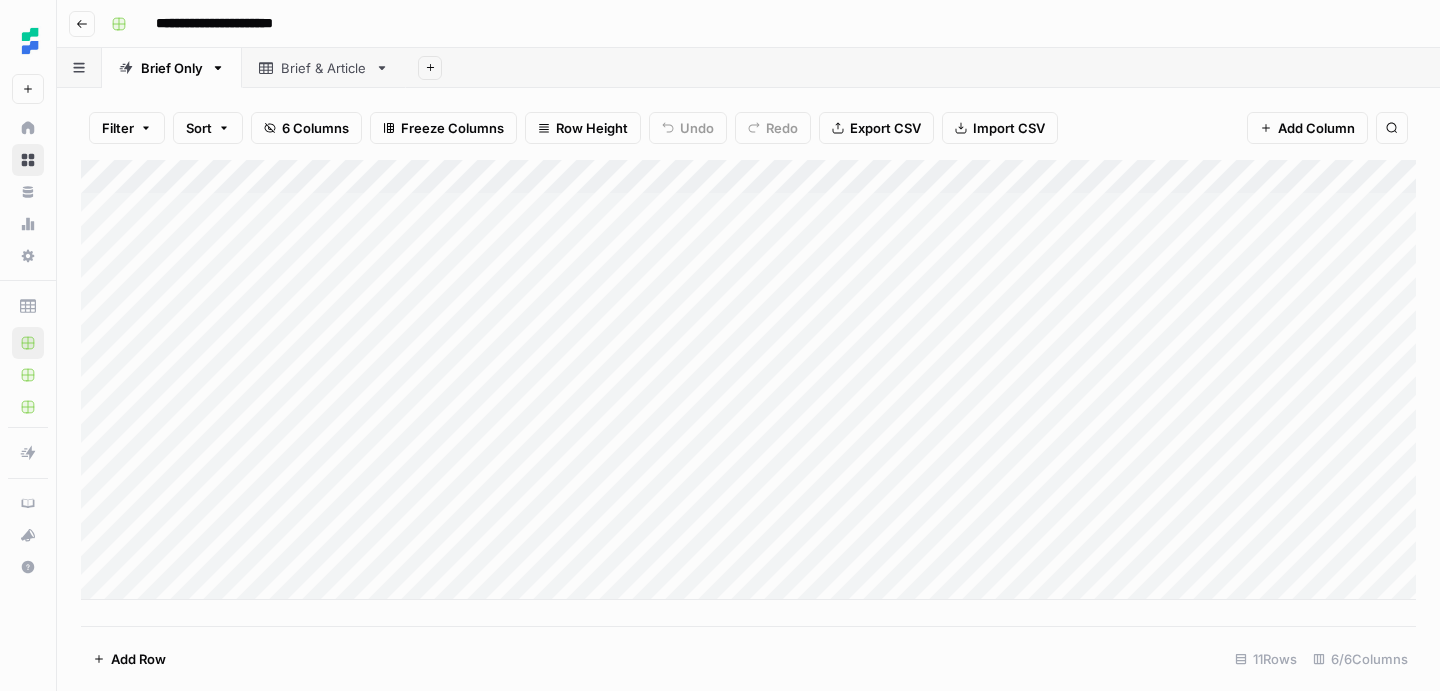 click on "**********" at bounding box center (748, 24) 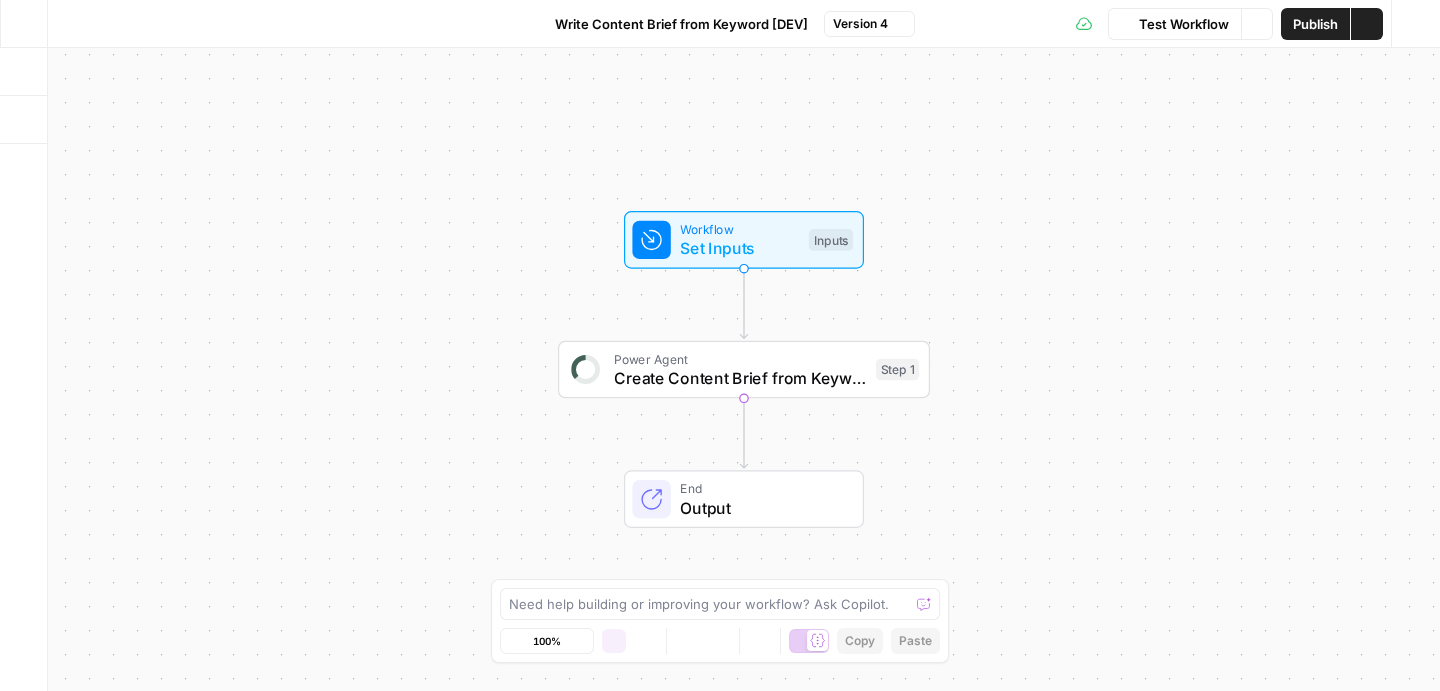 scroll, scrollTop: 0, scrollLeft: 0, axis: both 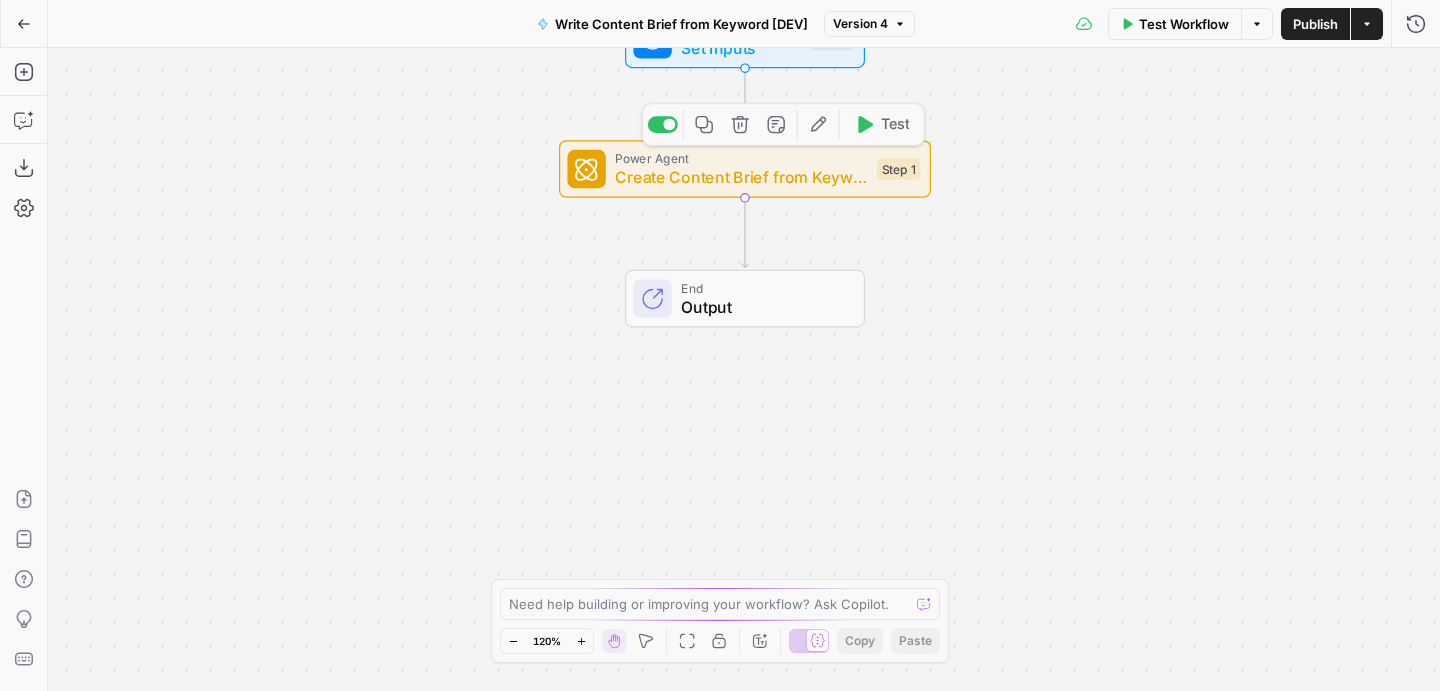 click on "Power Agent Create Content Brief from Keyword - Fork Step 1 Copy step Delete step Add Note Edit Agent Test" at bounding box center [743, 169] 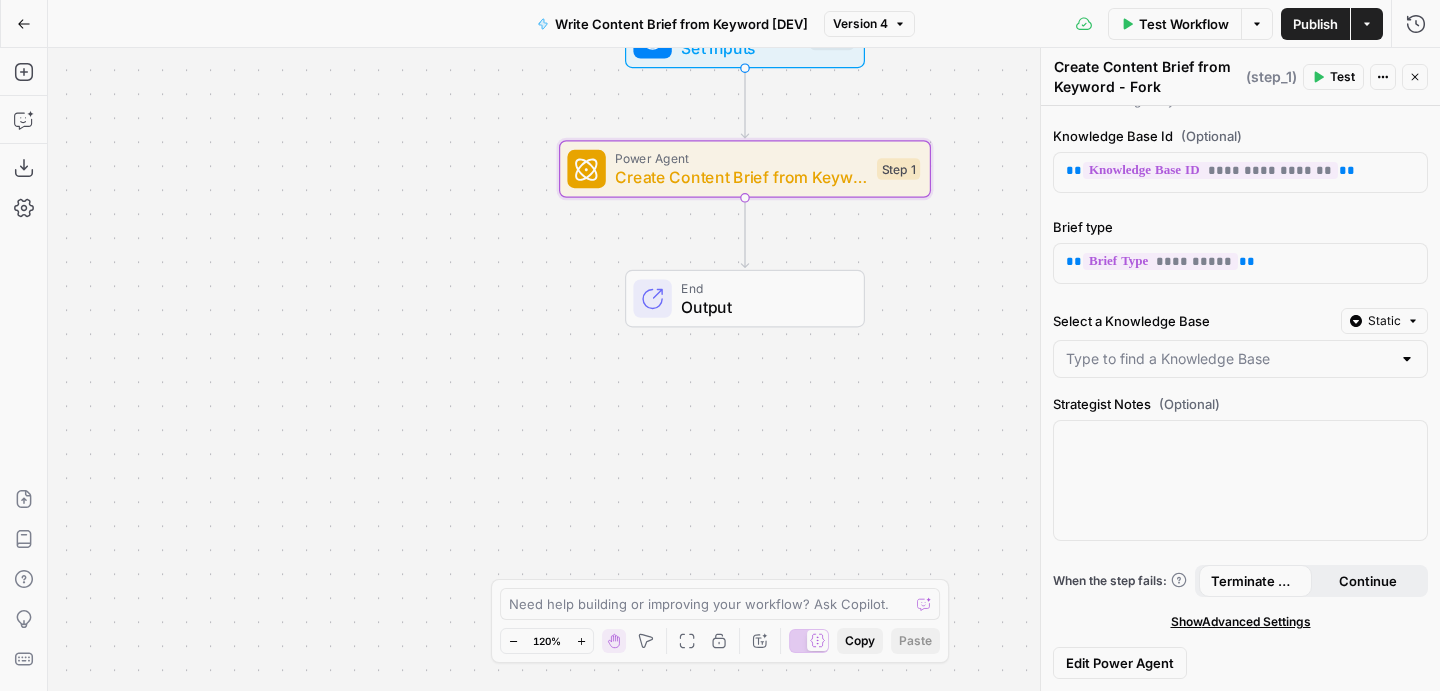scroll, scrollTop: 0, scrollLeft: 0, axis: both 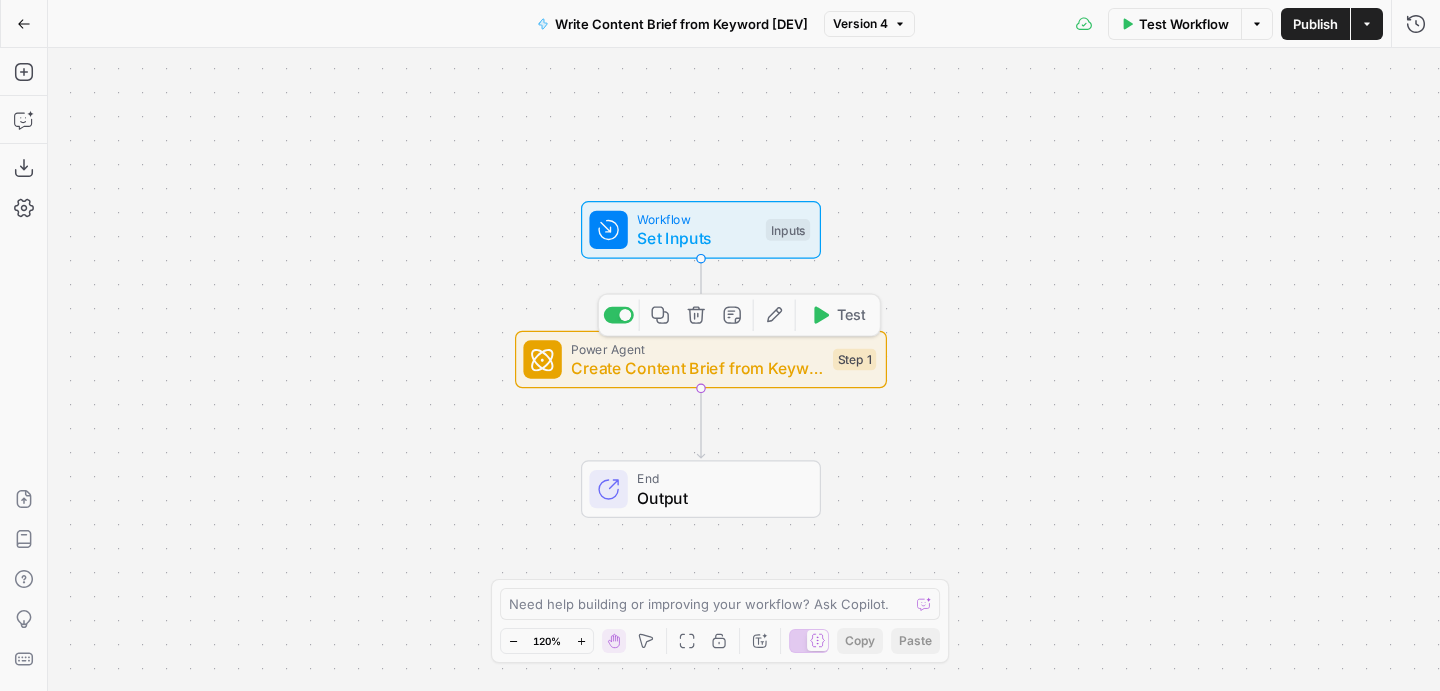 click 